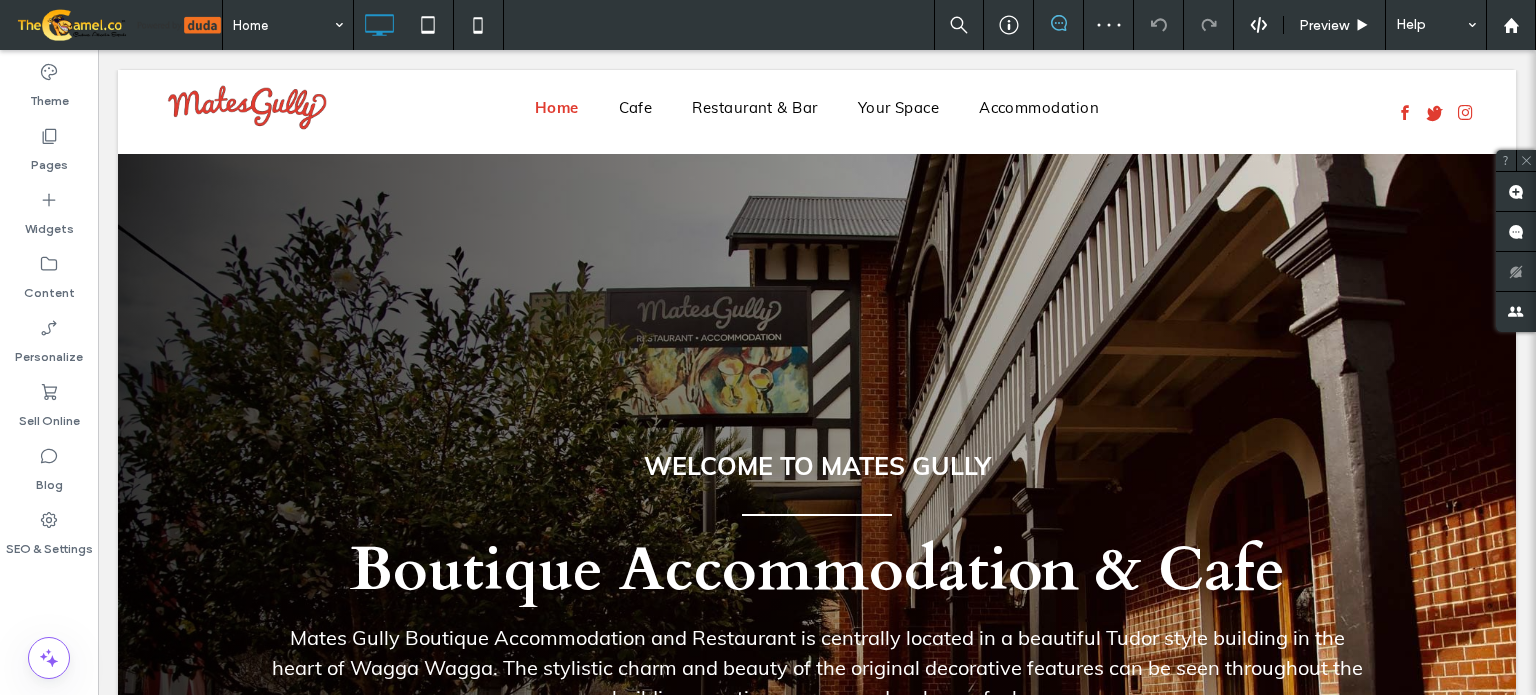 scroll, scrollTop: 1765, scrollLeft: 0, axis: vertical 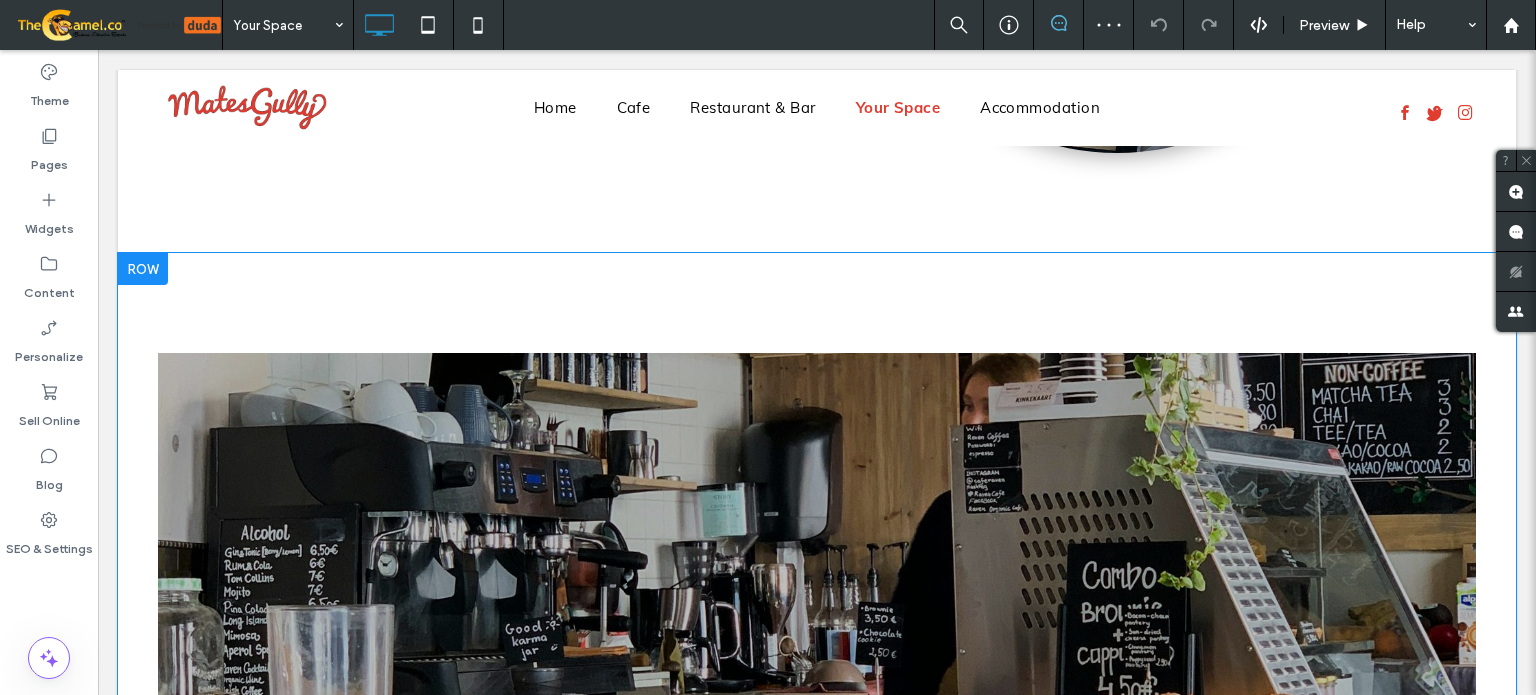 click on "Slide title
Write your caption here
Button
Slide title
Write your caption here
Button
Slide title
Write your caption here
Button
Previous Next
Click To Paste" at bounding box center [817, 528] 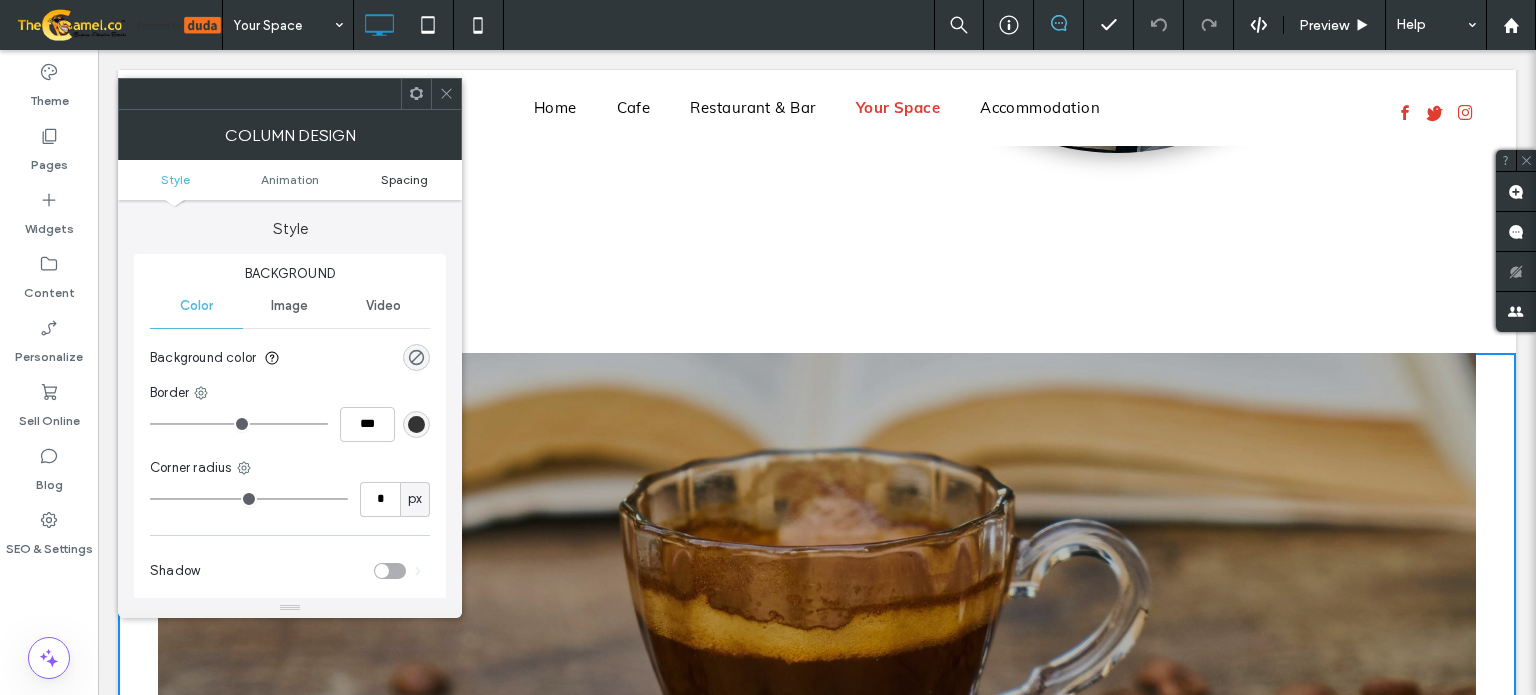 click on "Spacing" at bounding box center [404, 179] 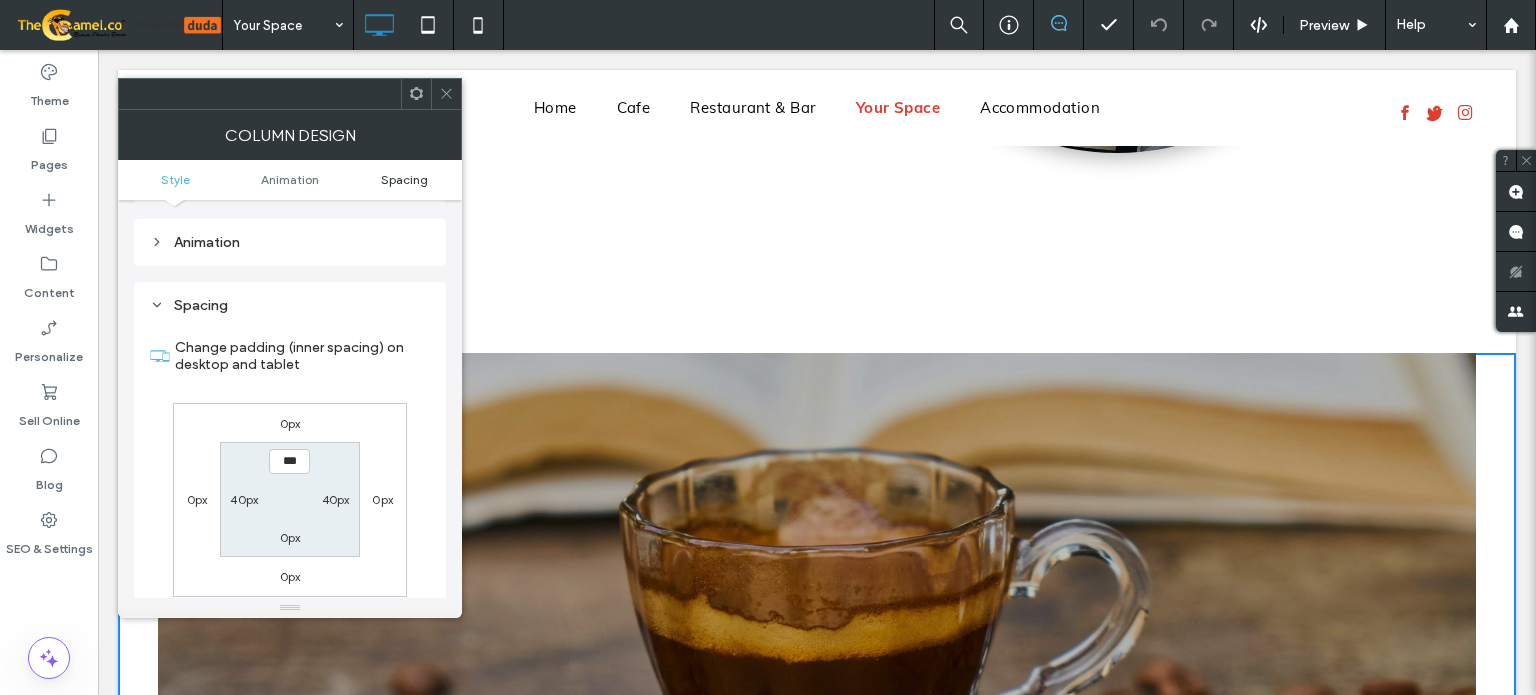 scroll, scrollTop: 468, scrollLeft: 0, axis: vertical 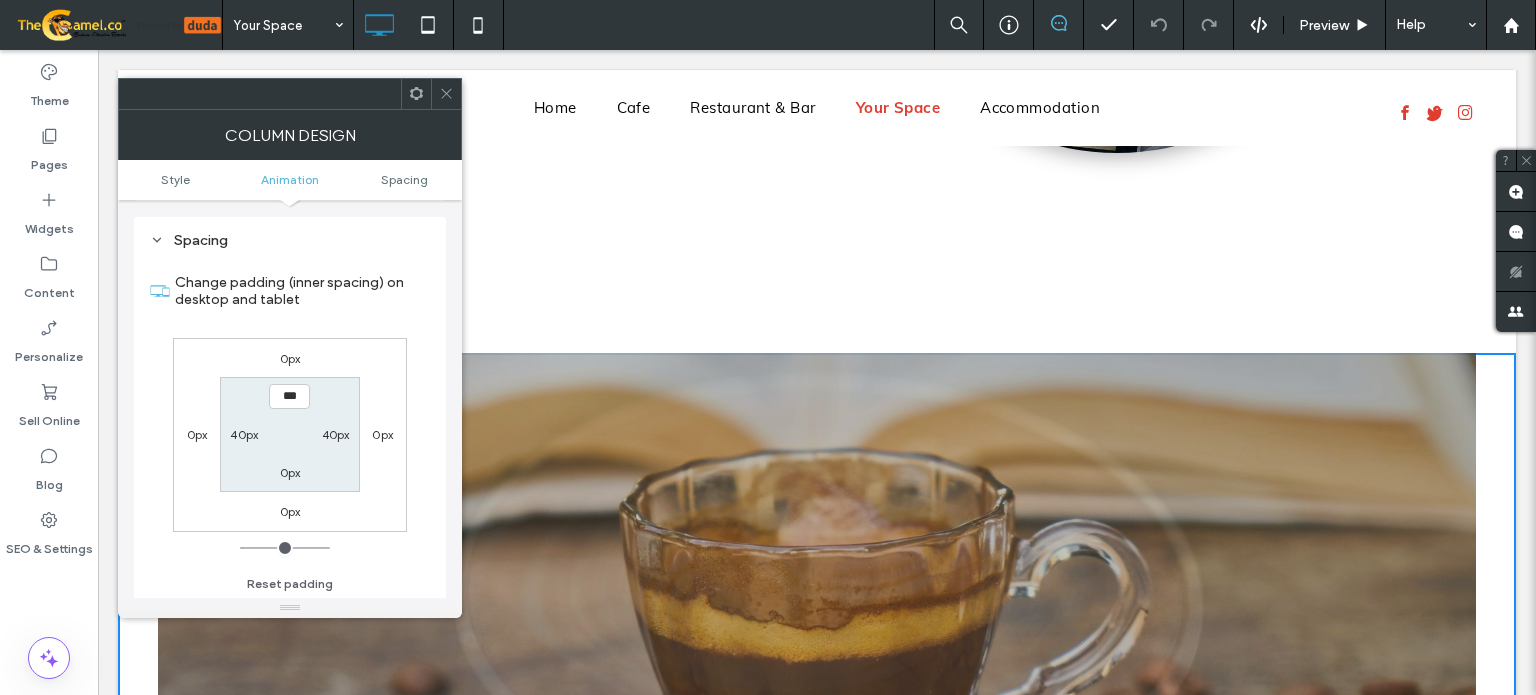 drag, startPoint x: 440, startPoint y: 88, endPoint x: 427, endPoint y: 81, distance: 14.764823 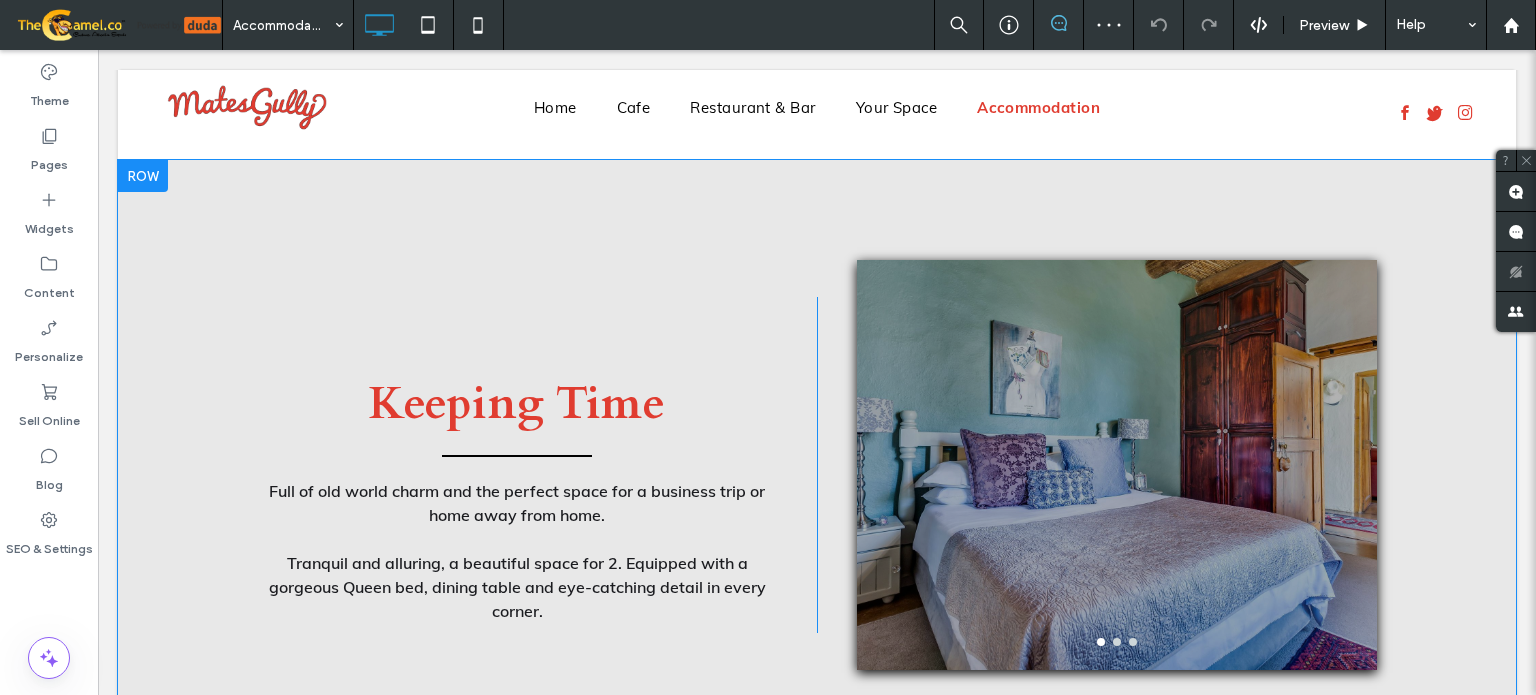 scroll, scrollTop: 1100, scrollLeft: 0, axis: vertical 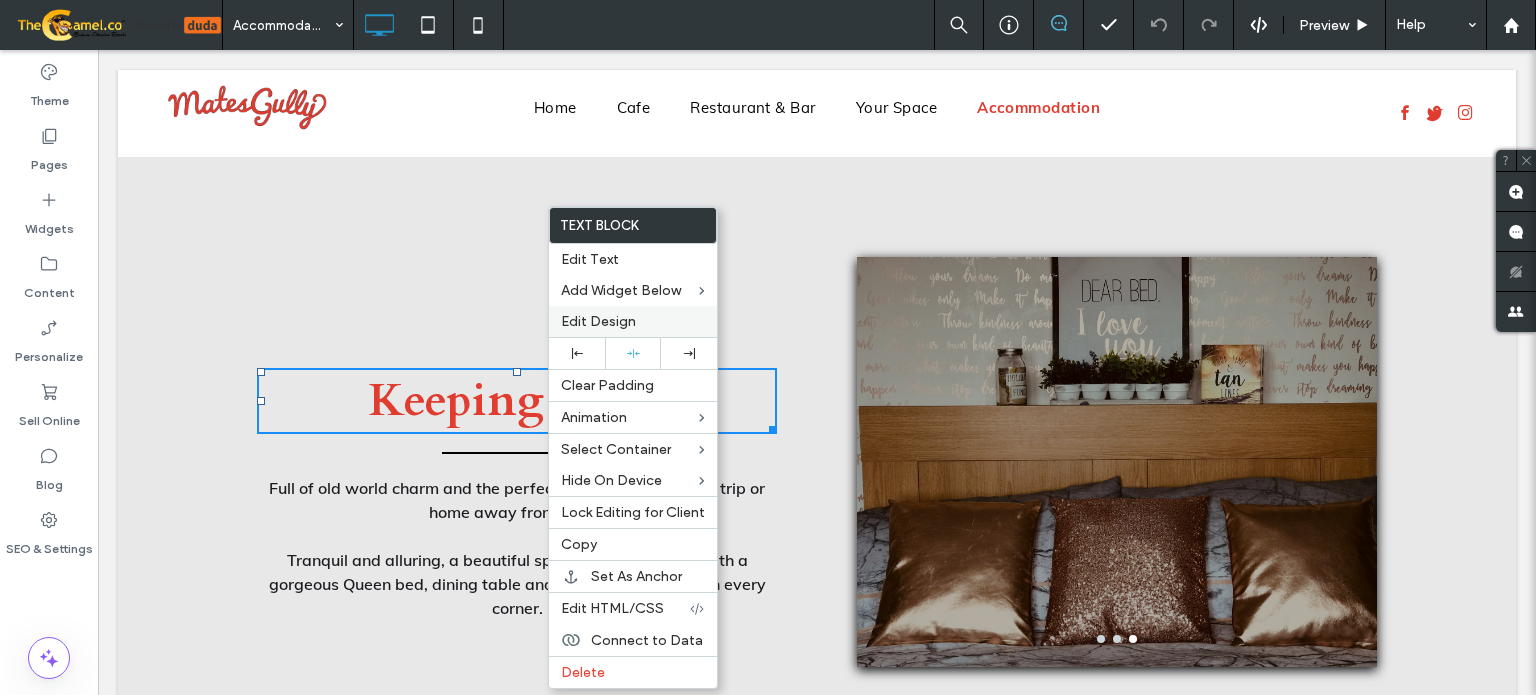 click on "Edit Design" at bounding box center (633, 321) 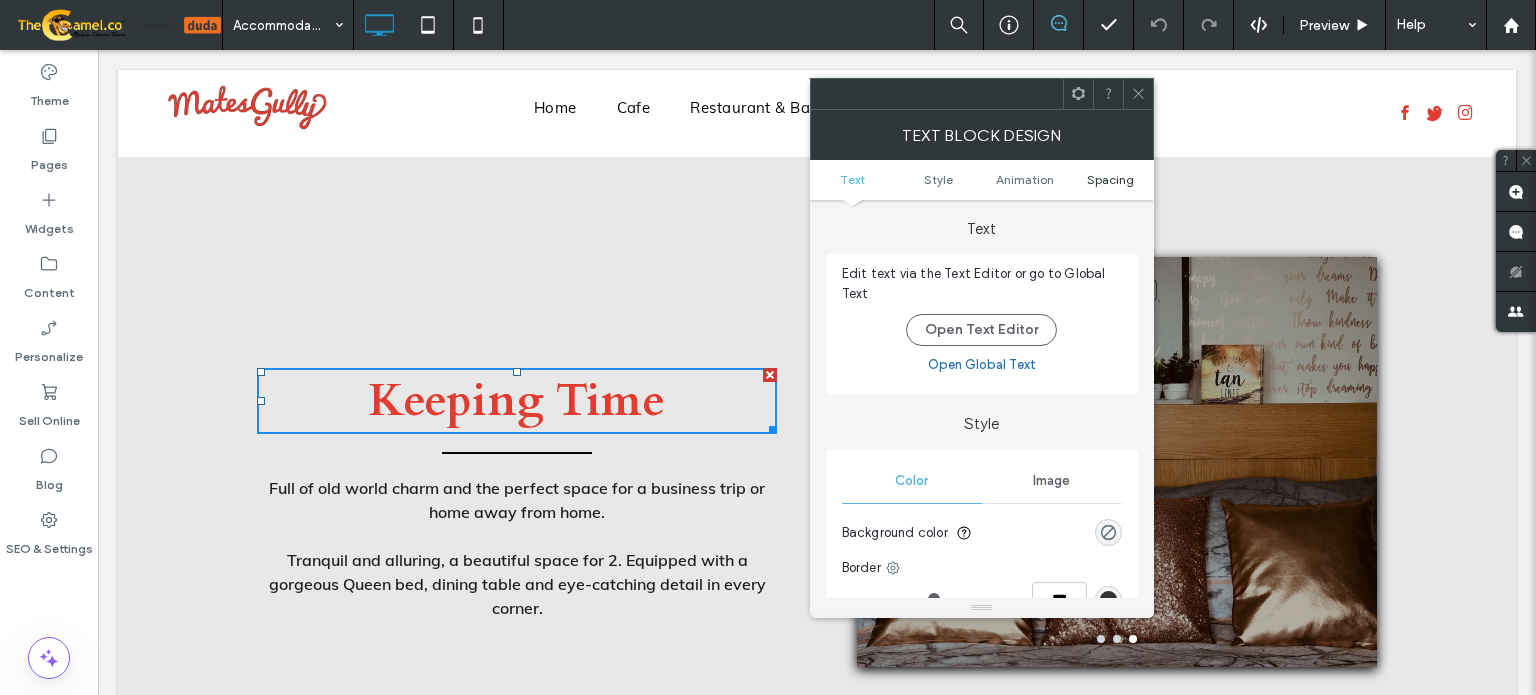 click on "Spacing" at bounding box center (1110, 179) 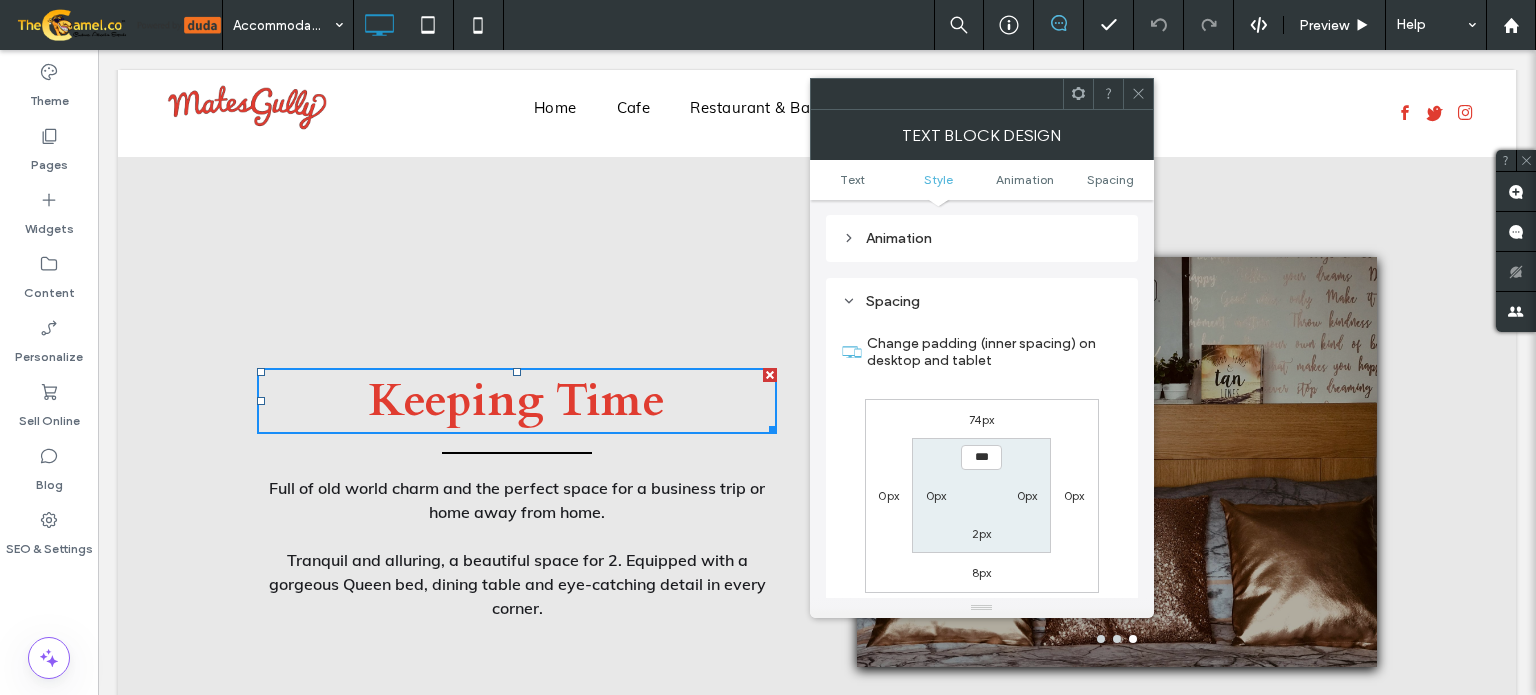 scroll, scrollTop: 572, scrollLeft: 0, axis: vertical 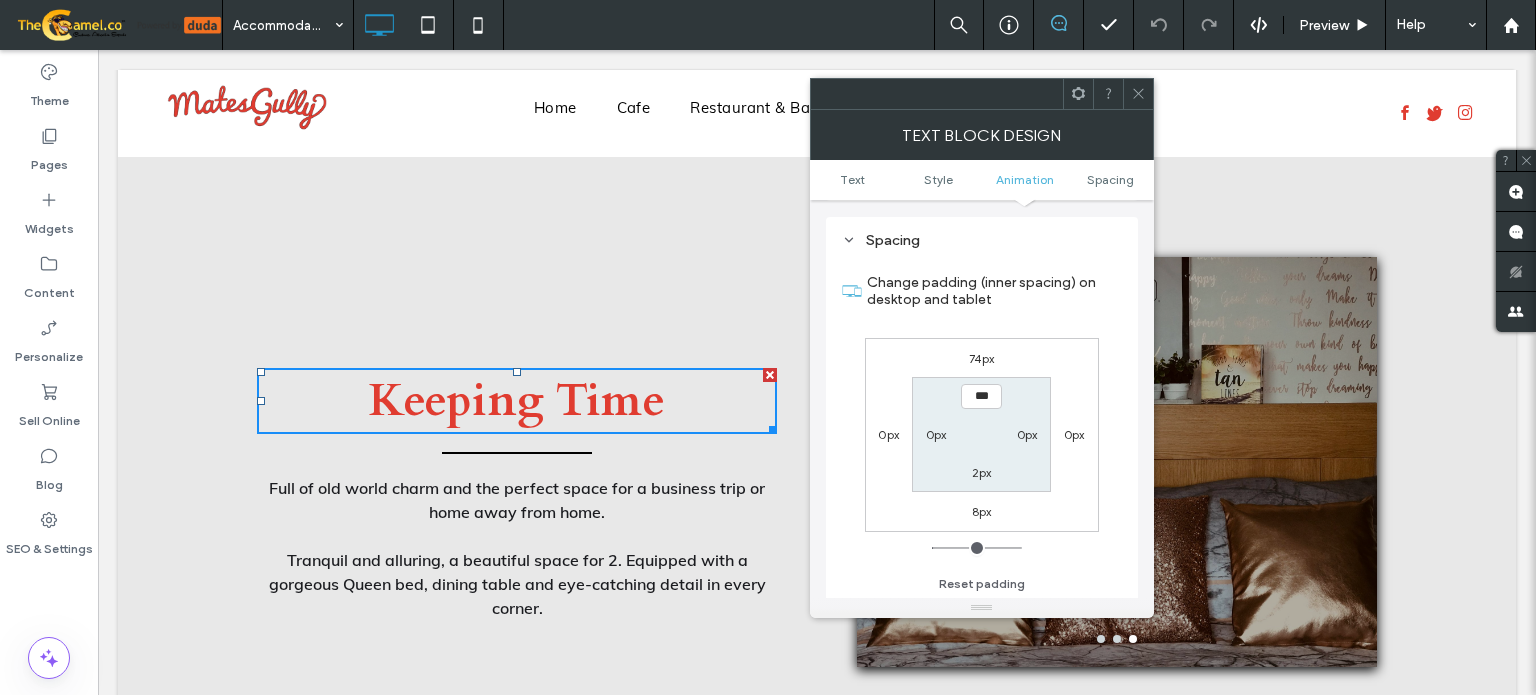 click on "74px" at bounding box center [981, 358] 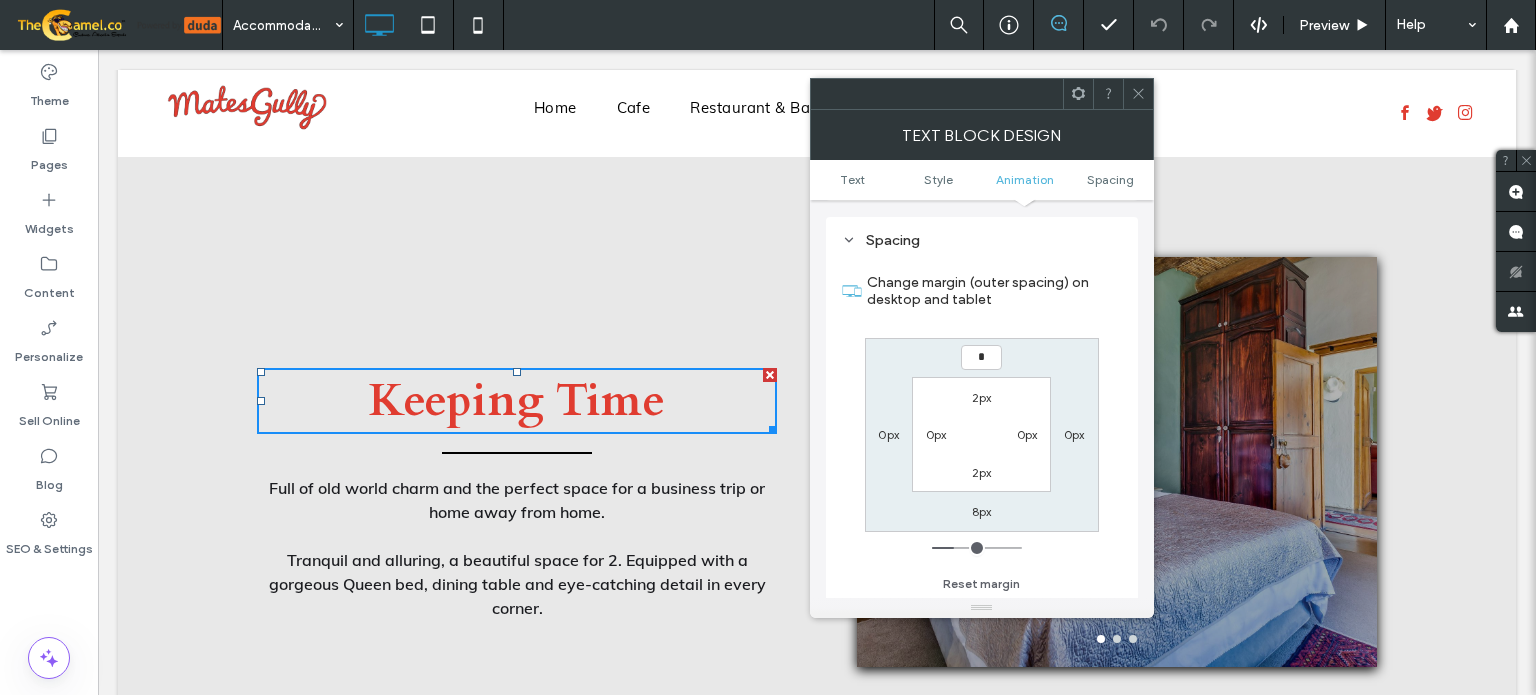 type on "*" 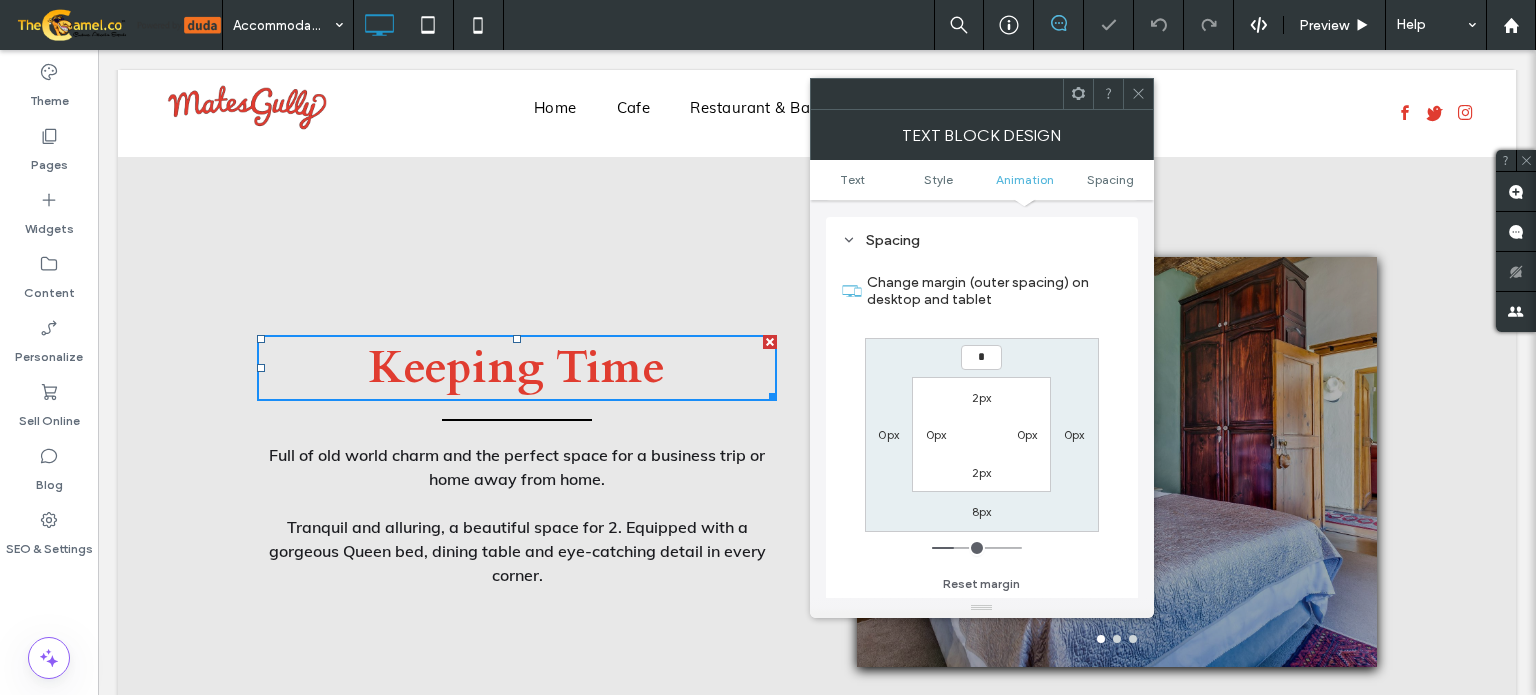 type on "*" 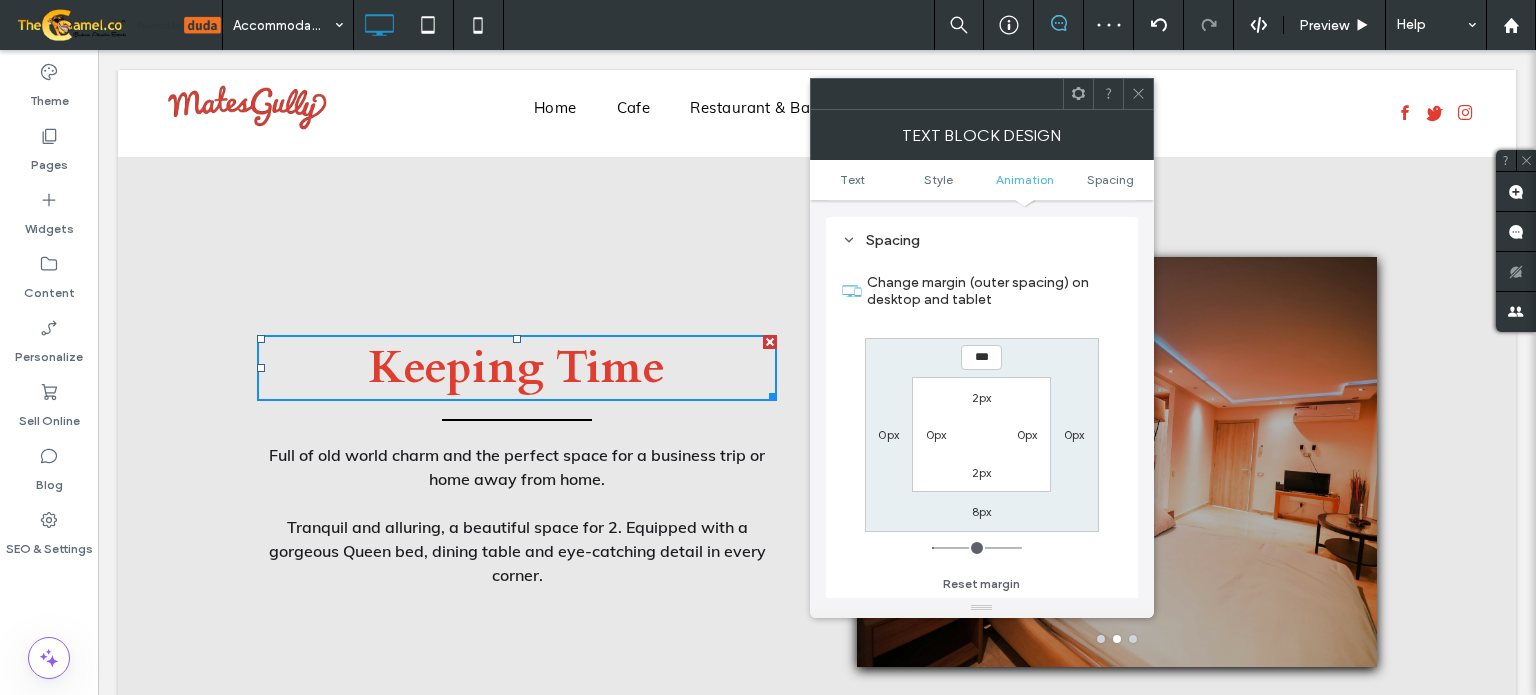click 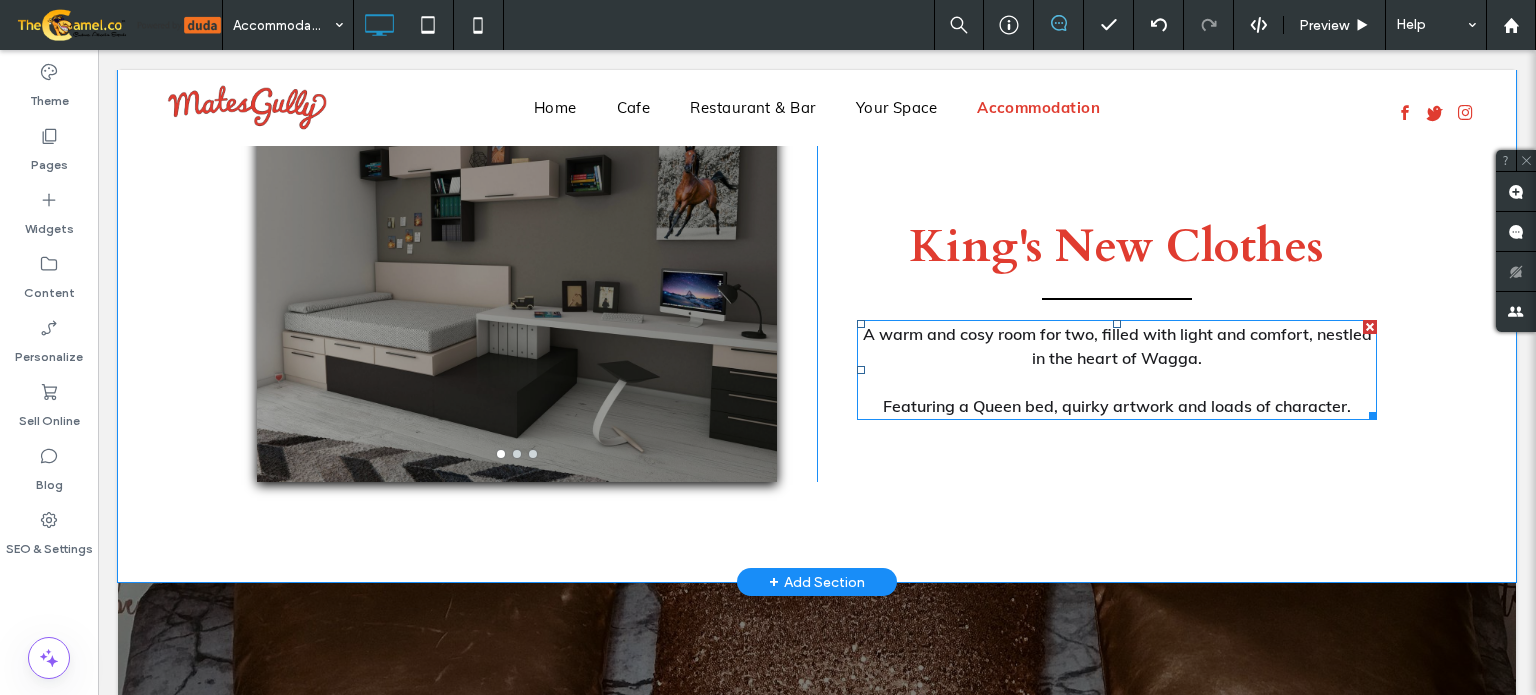 scroll, scrollTop: 1900, scrollLeft: 0, axis: vertical 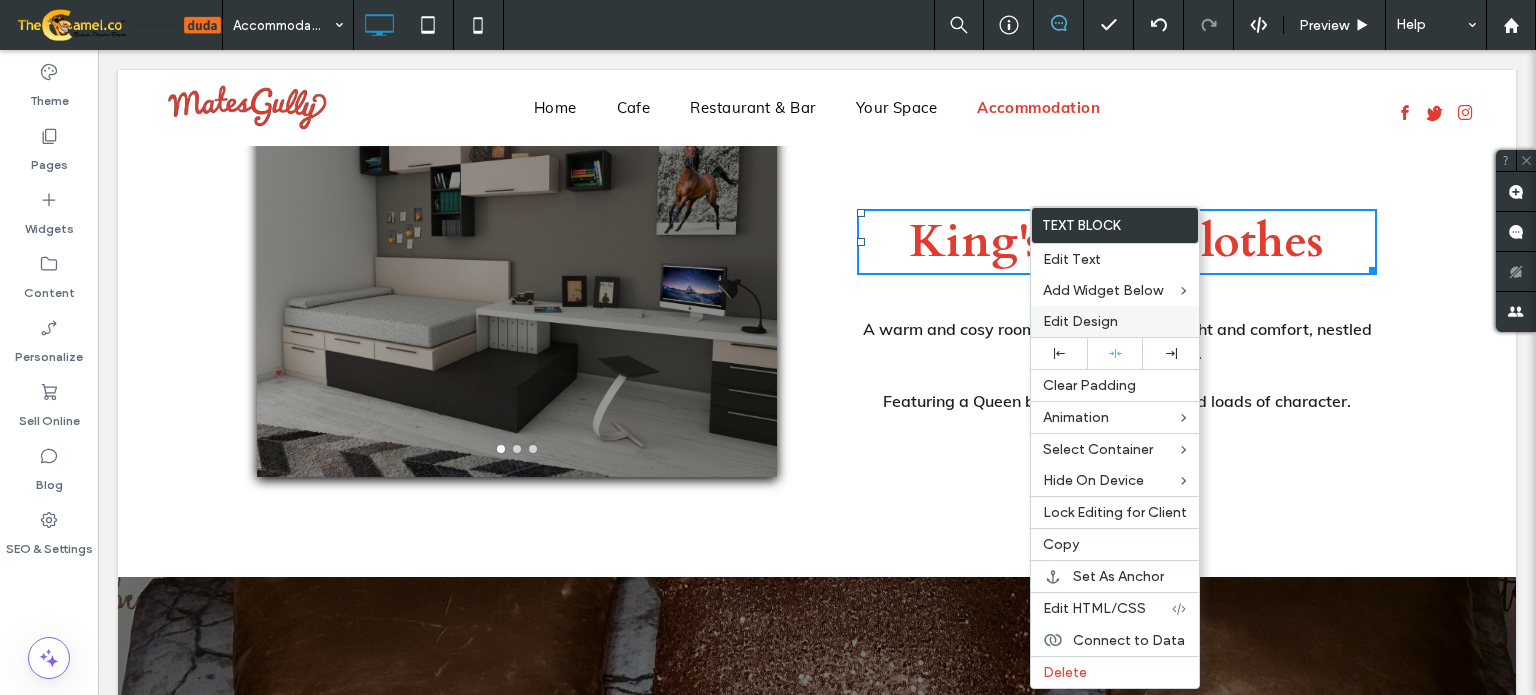 click on "Edit Design" at bounding box center (1080, 321) 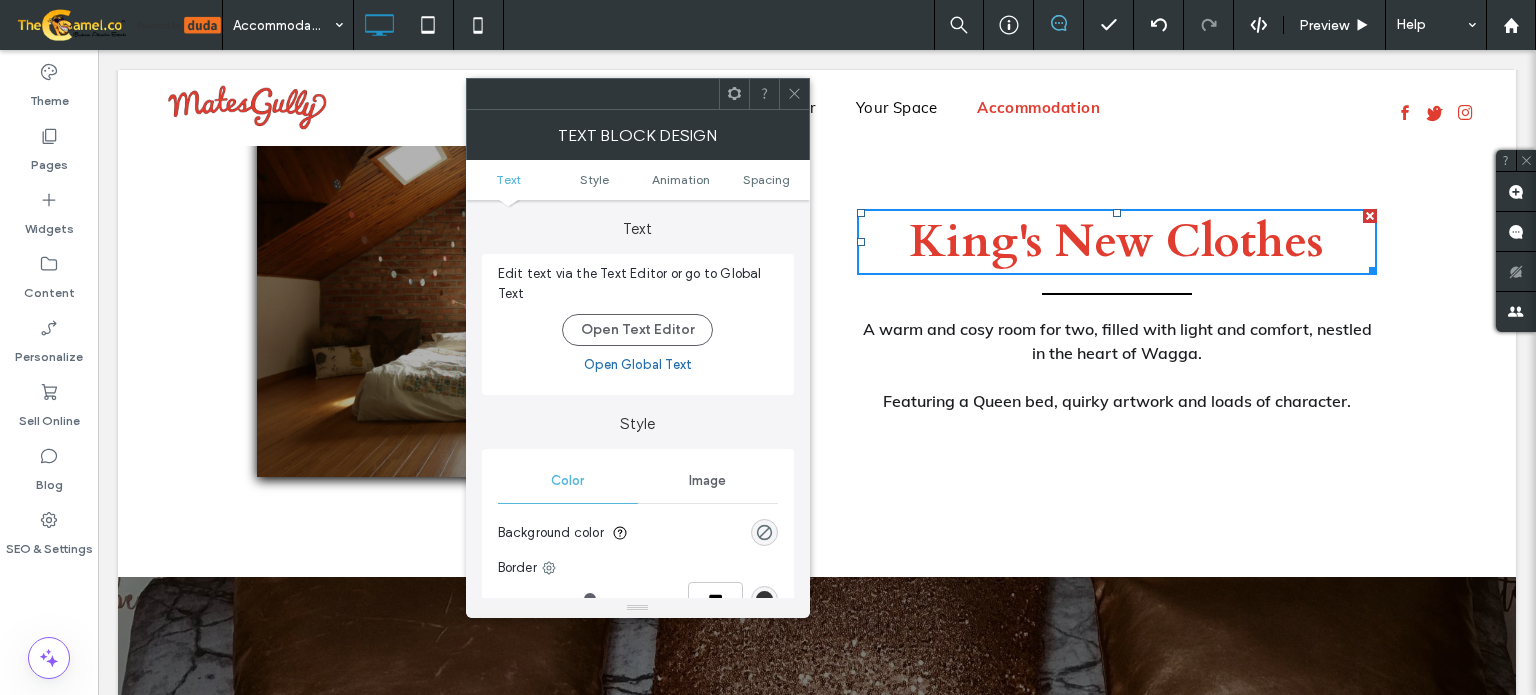 click on "Text Style Animation Spacing" at bounding box center (638, 180) 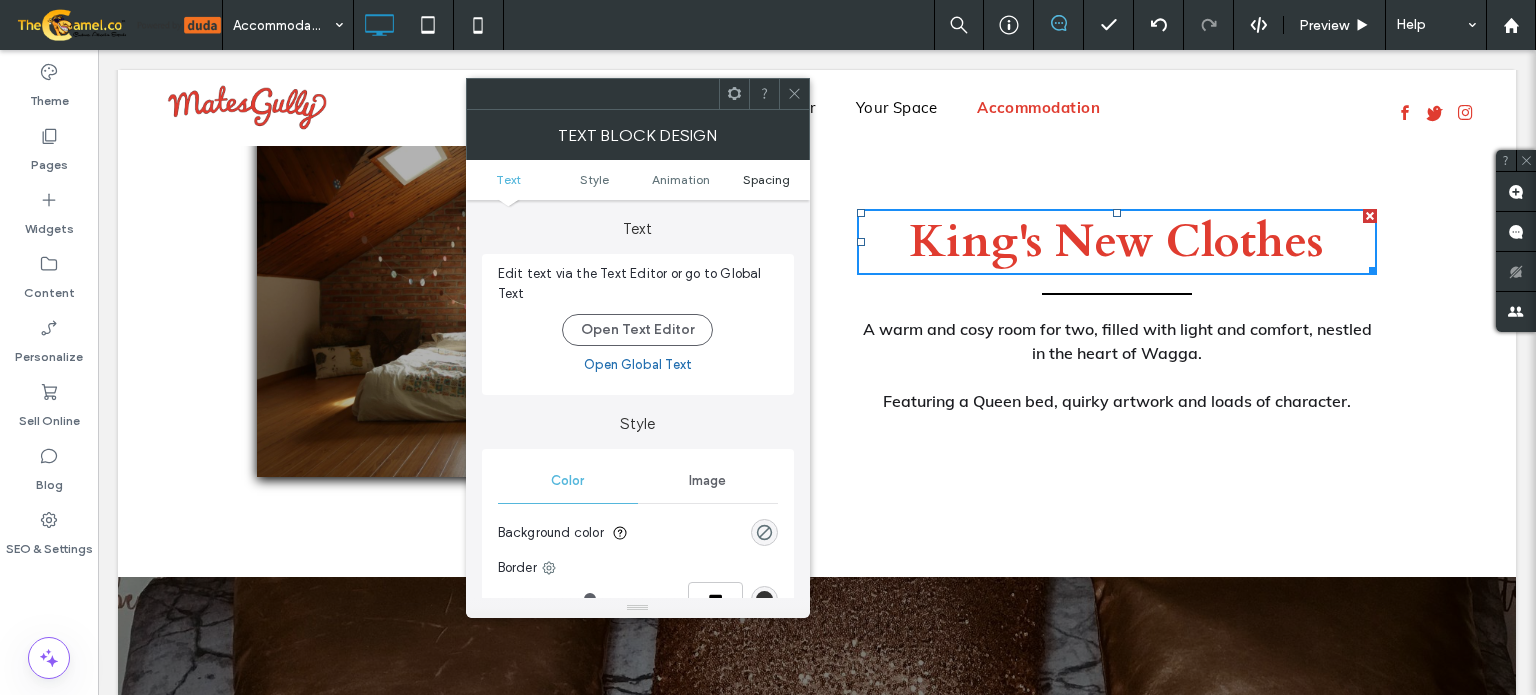 click on "Spacing" at bounding box center [766, 179] 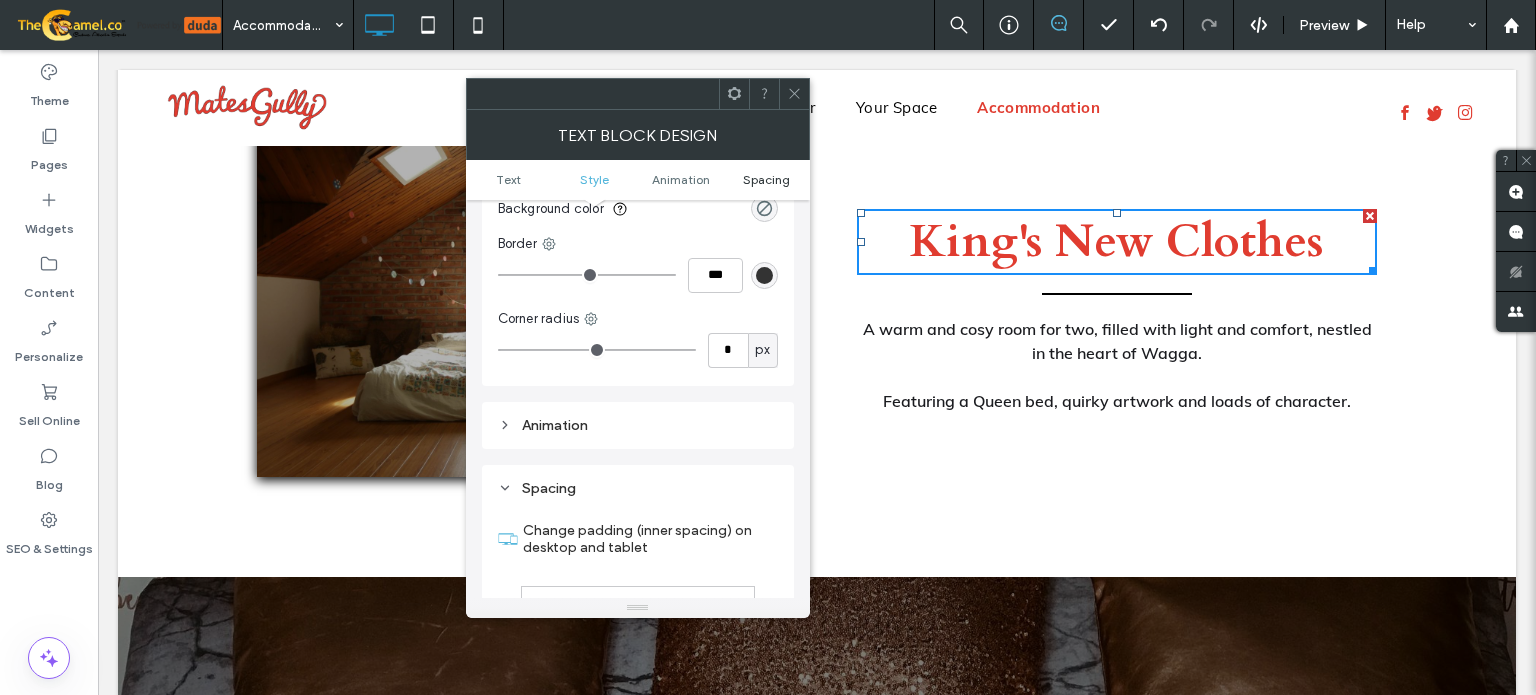 scroll, scrollTop: 572, scrollLeft: 0, axis: vertical 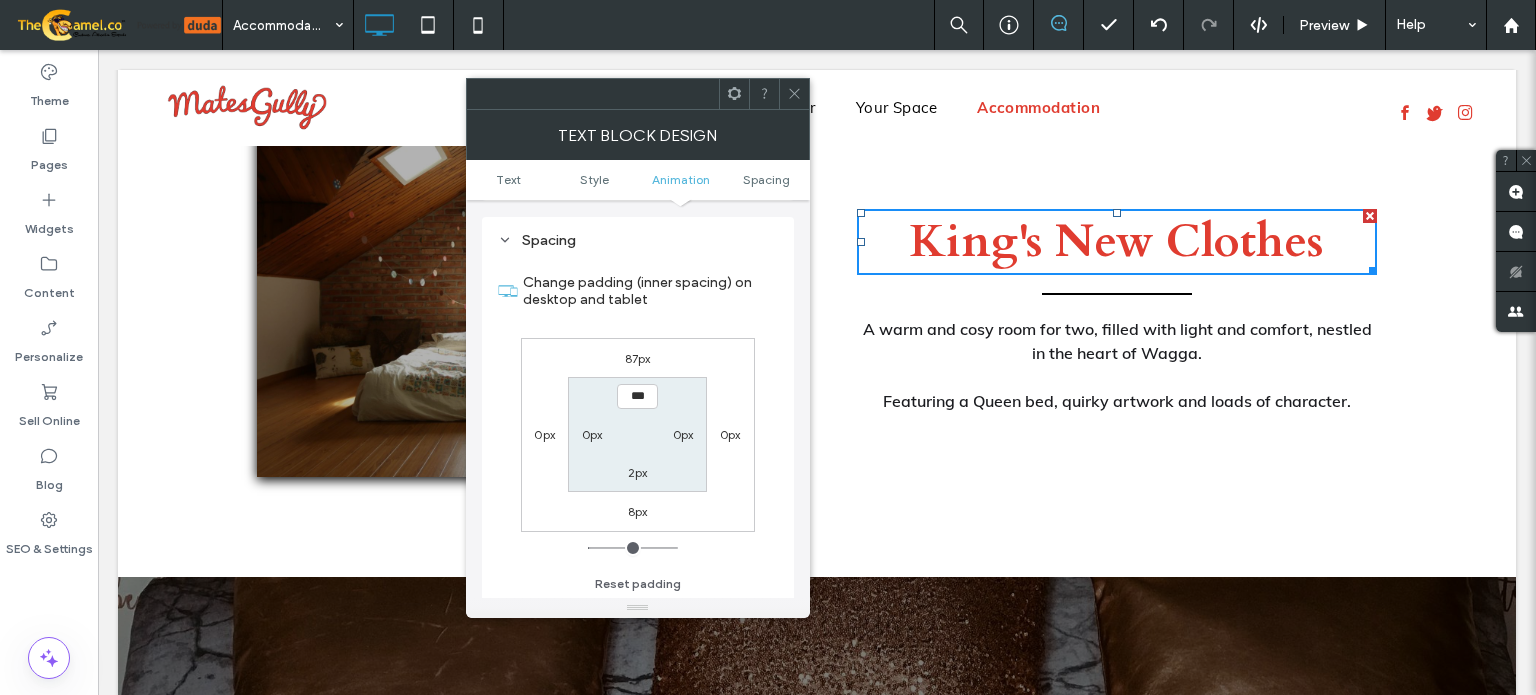 click on "87px" at bounding box center [638, 358] 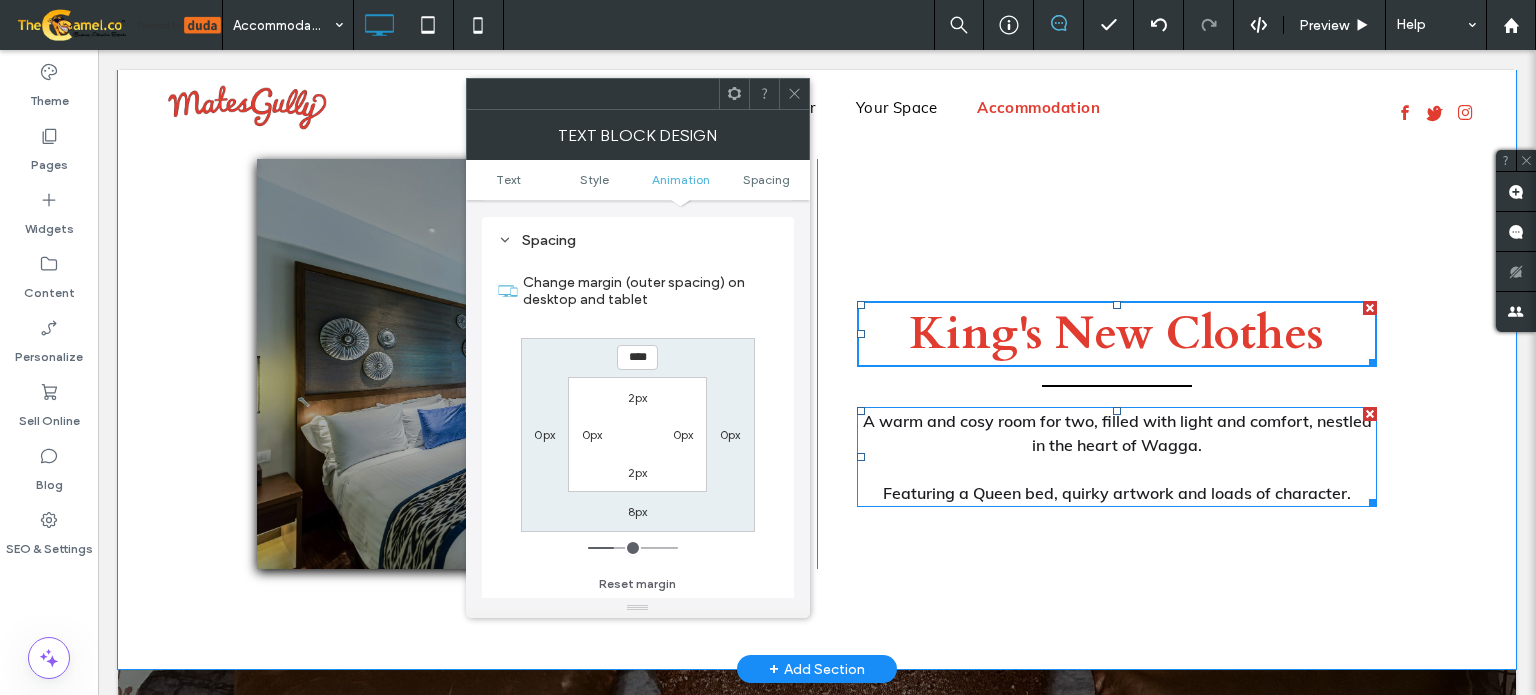 scroll, scrollTop: 1800, scrollLeft: 0, axis: vertical 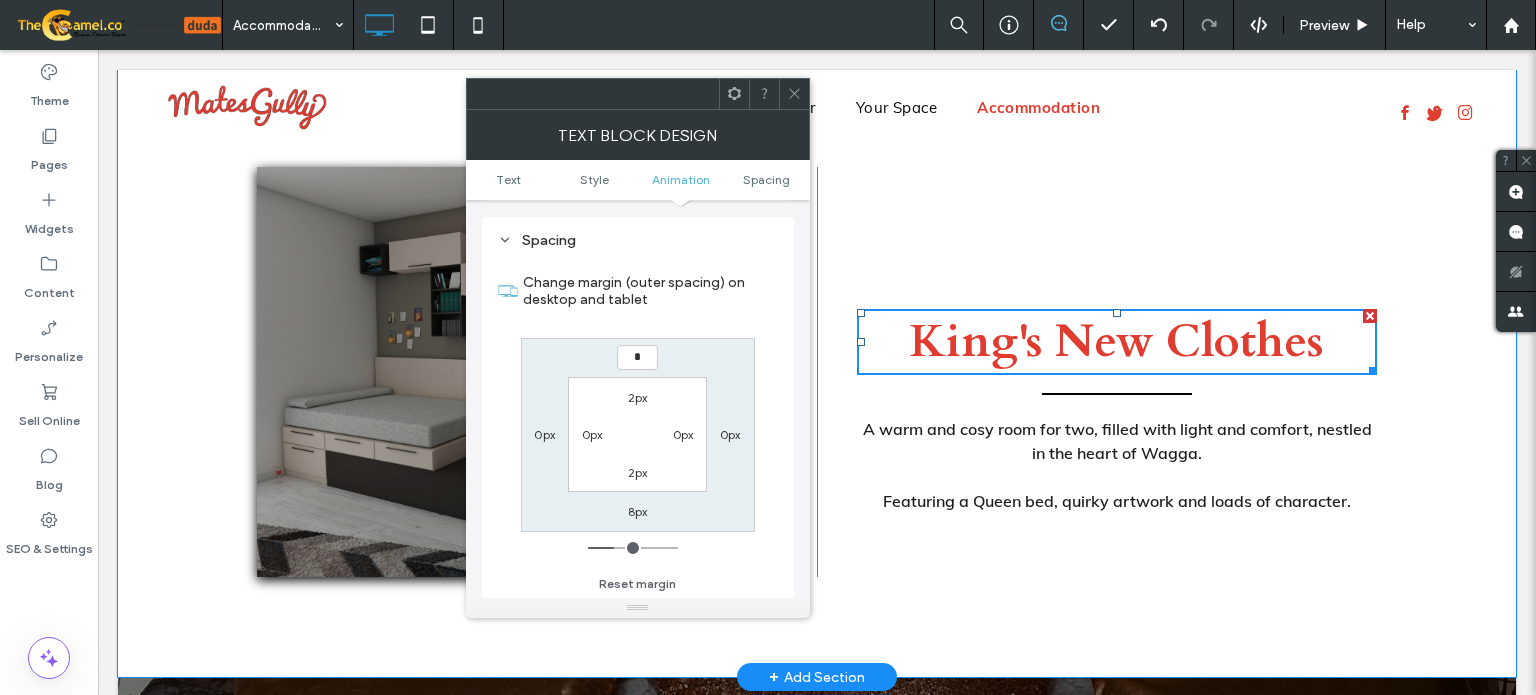 type on "*" 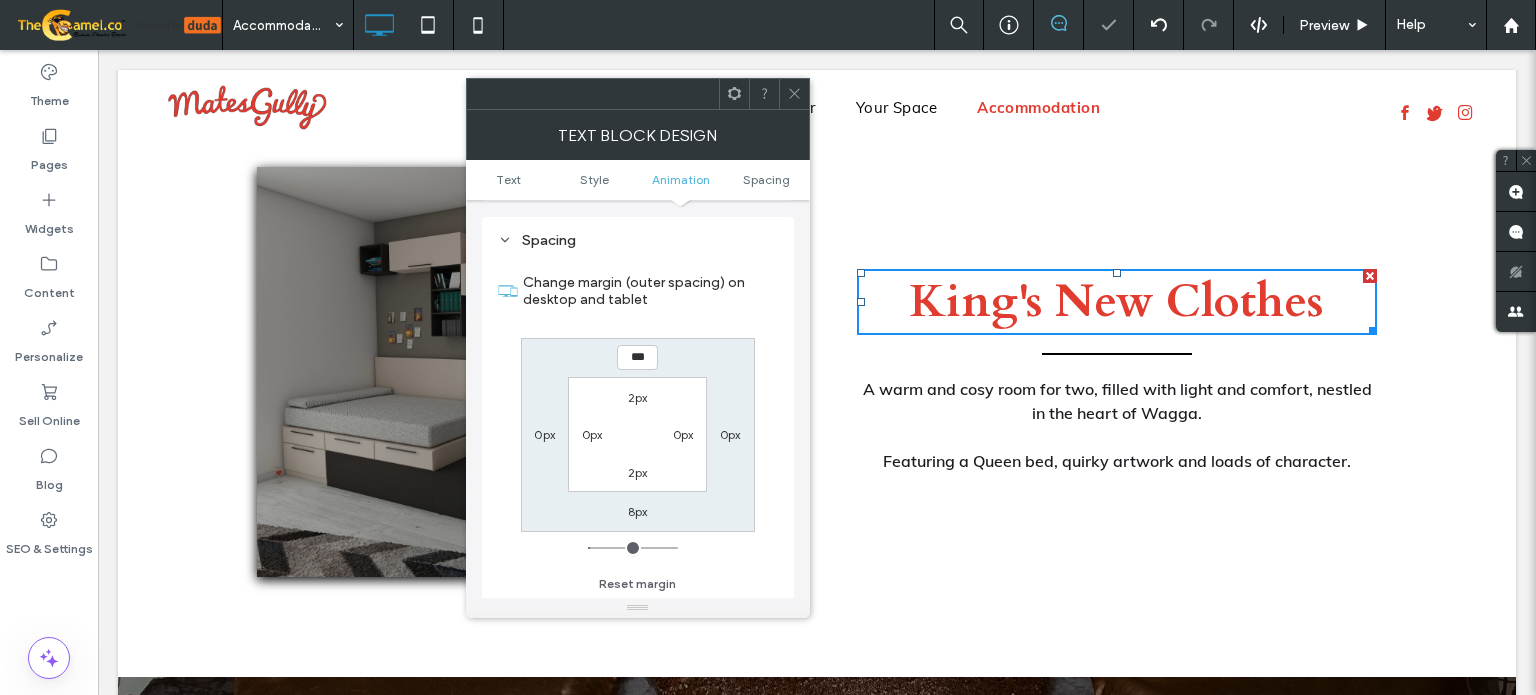 click at bounding box center (794, 94) 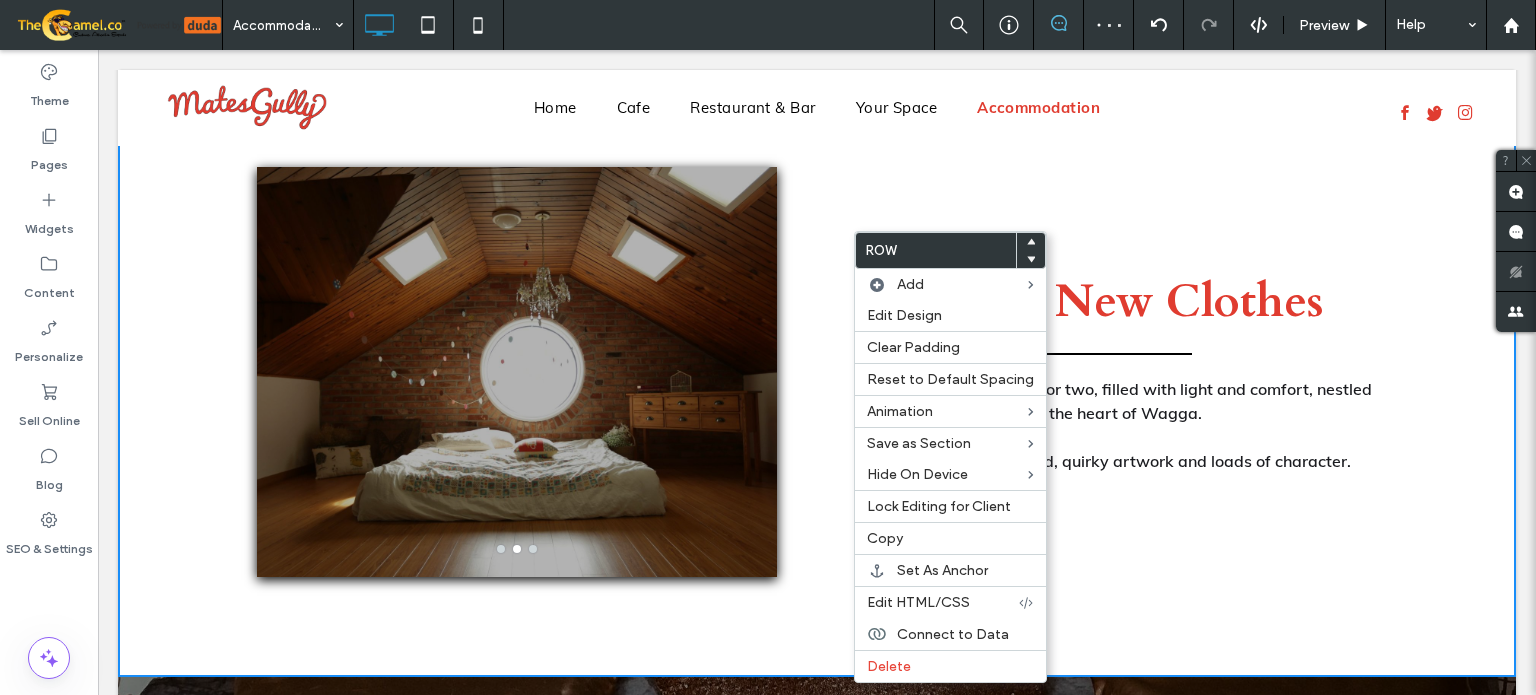 drag, startPoint x: 962, startPoint y: 316, endPoint x: 799, endPoint y: 271, distance: 169.09761 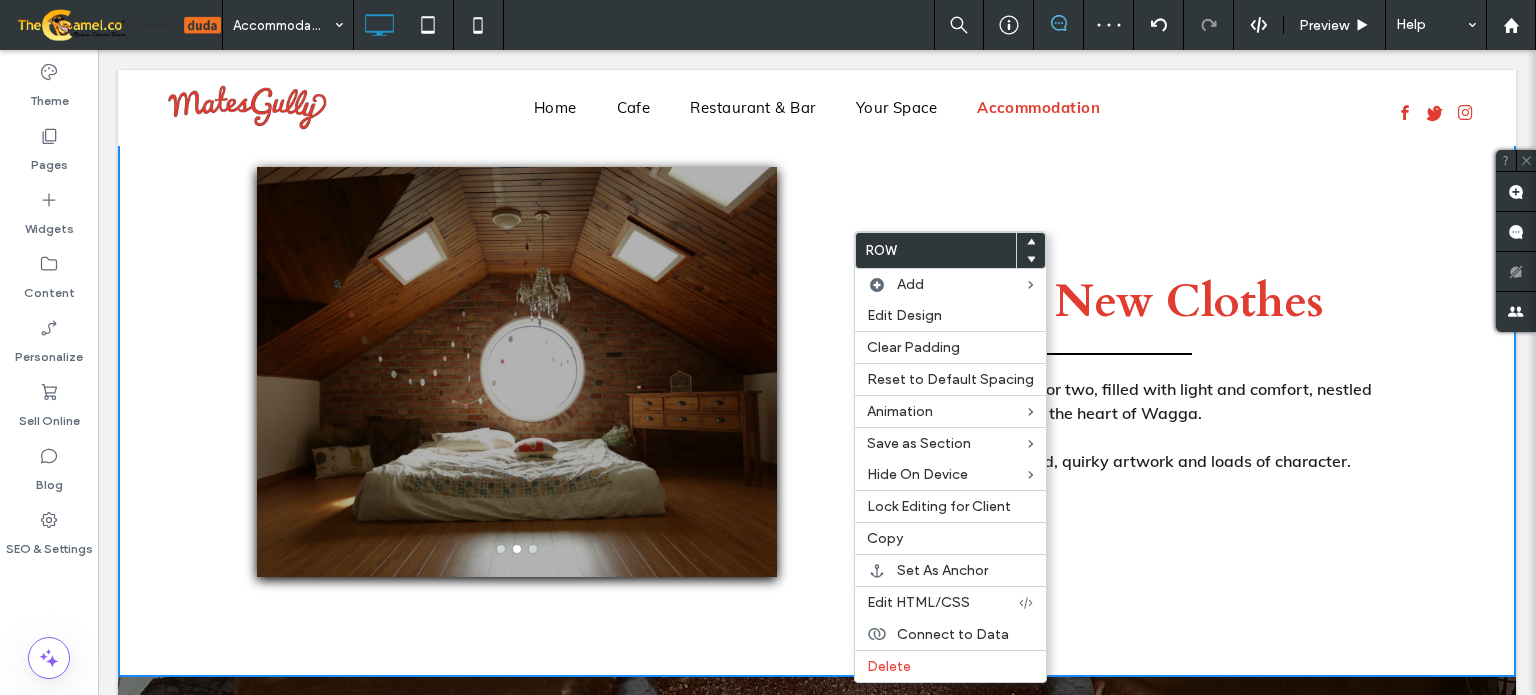 click on "a a a a
Click To Paste" at bounding box center [517, 372] 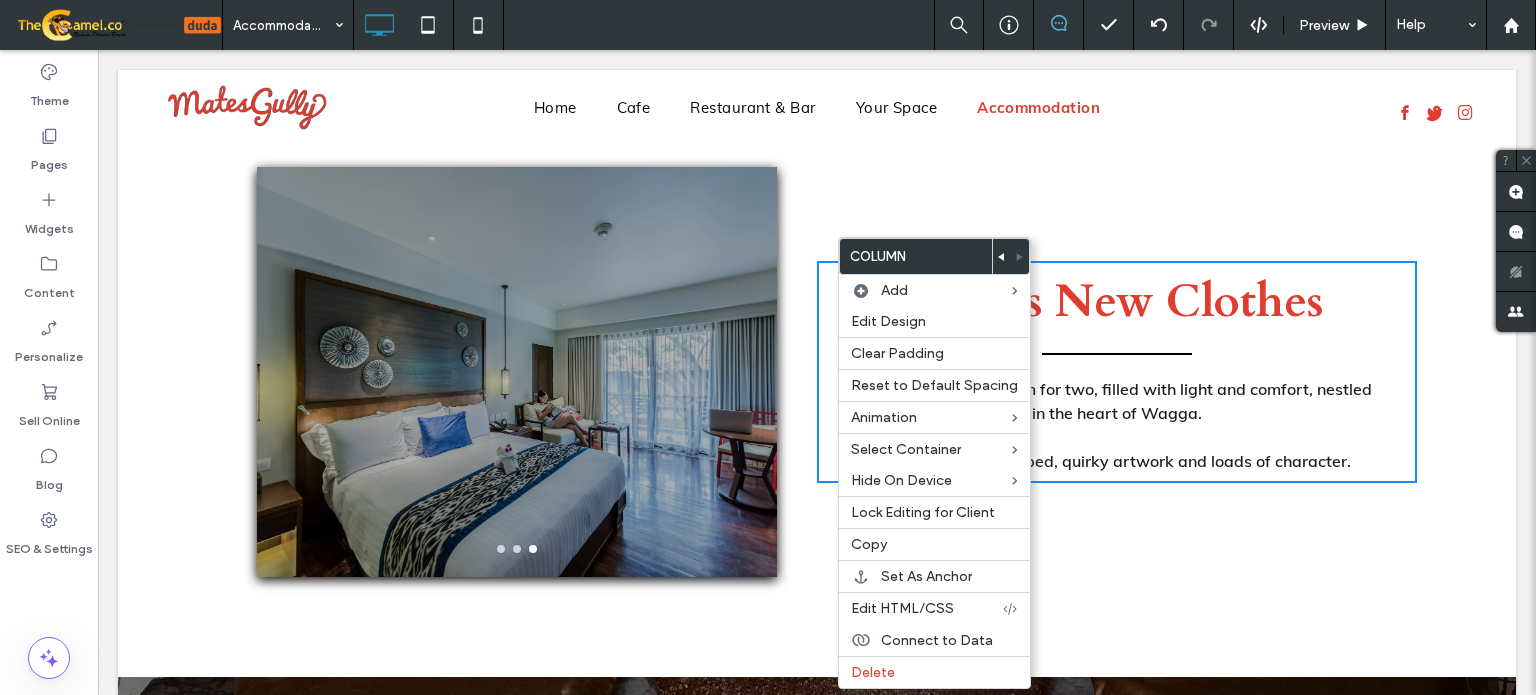 click on "a a a a
Click To Paste" at bounding box center (517, 372) 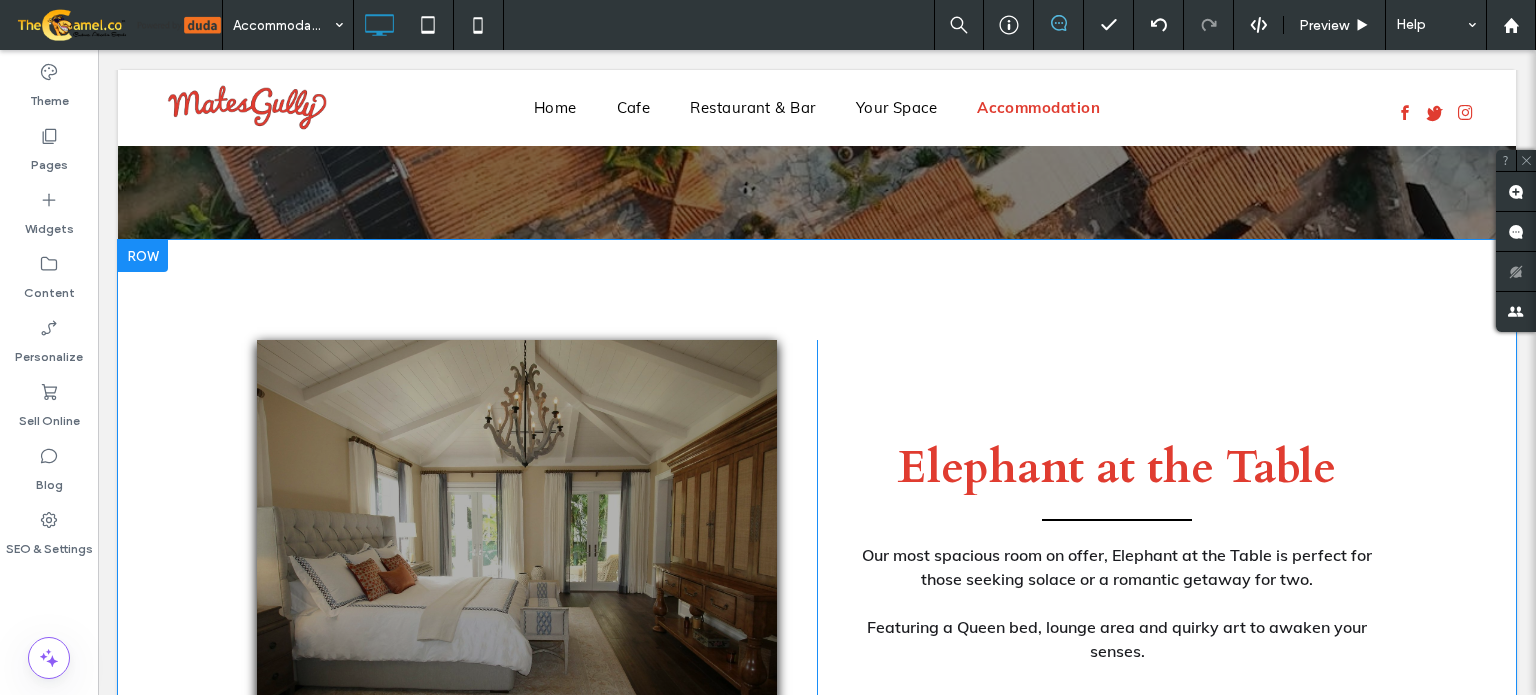 scroll, scrollTop: 400, scrollLeft: 0, axis: vertical 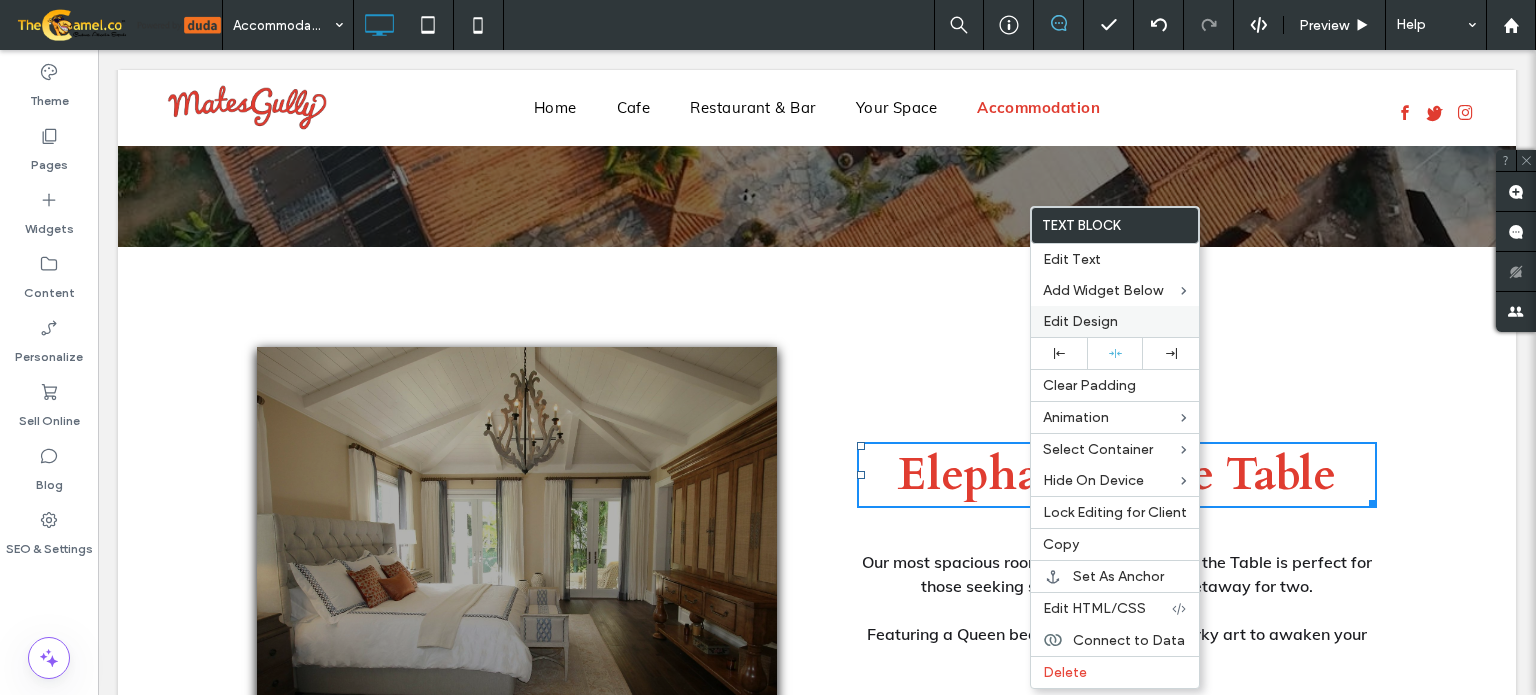 click on "Edit Design" at bounding box center [1080, 321] 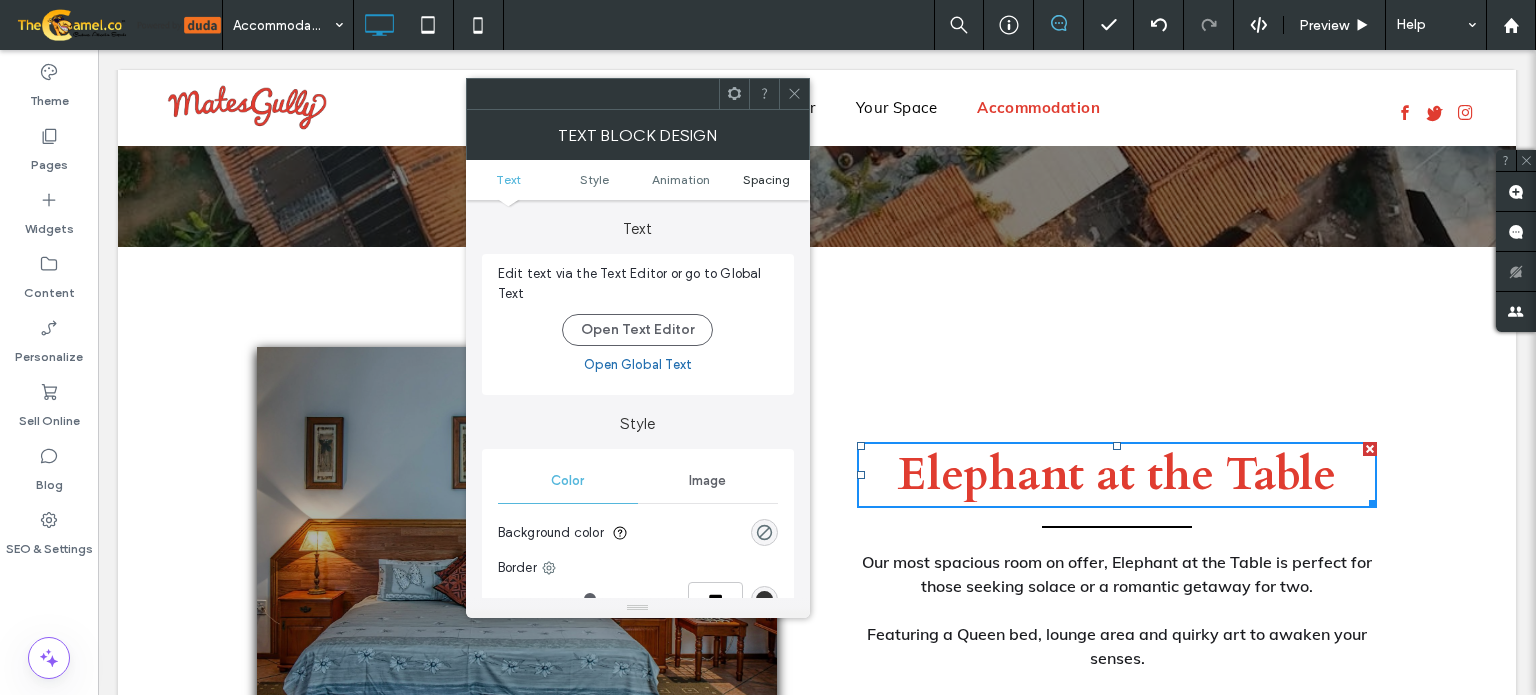 drag, startPoint x: 771, startPoint y: 175, endPoint x: 784, endPoint y: 176, distance: 13.038404 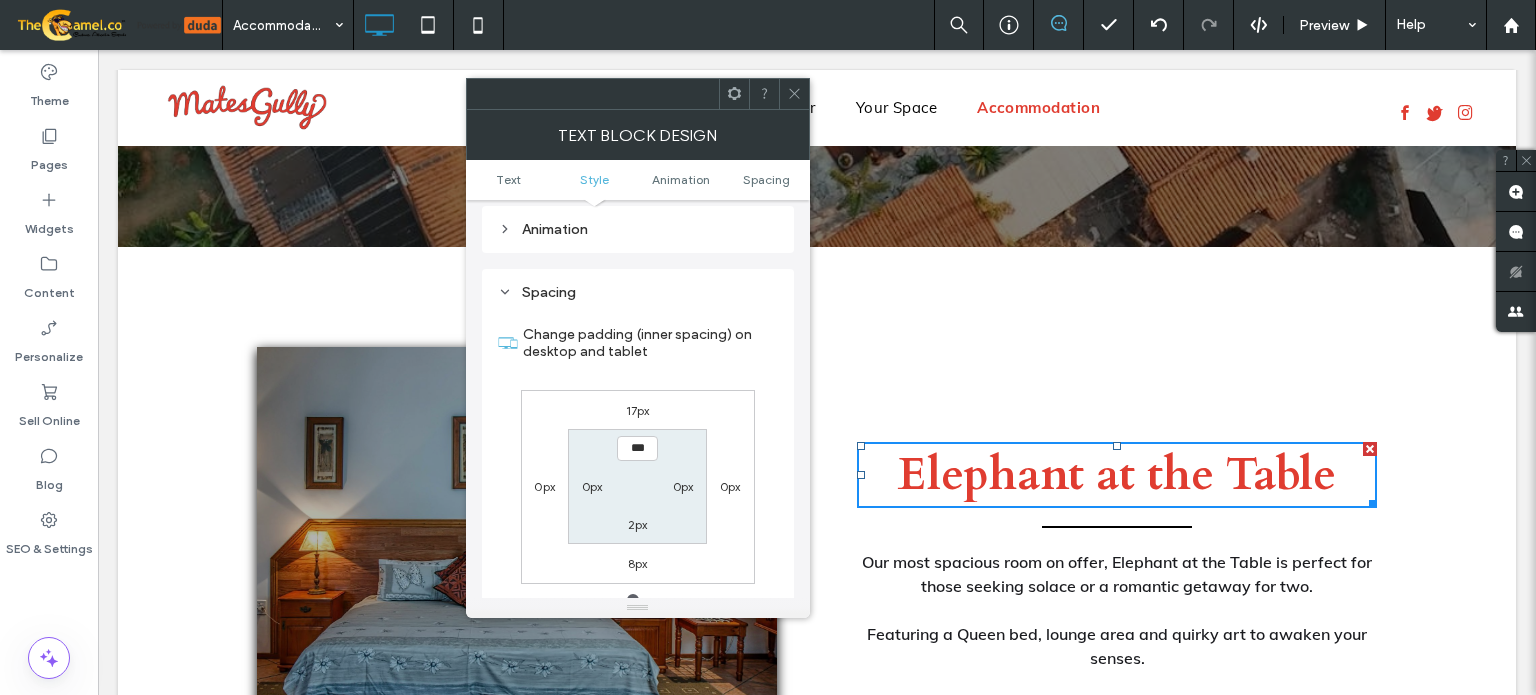 scroll, scrollTop: 572, scrollLeft: 0, axis: vertical 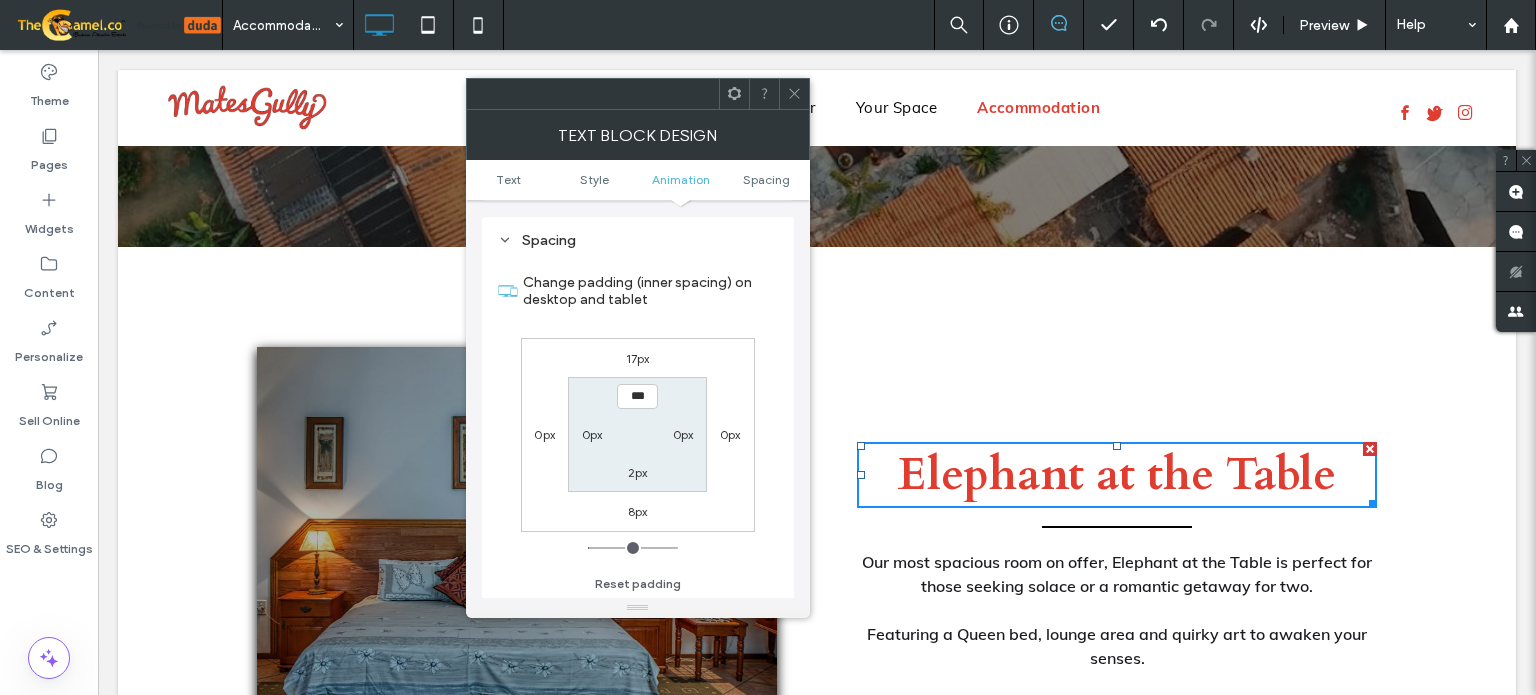 click on "17px" at bounding box center [638, 358] 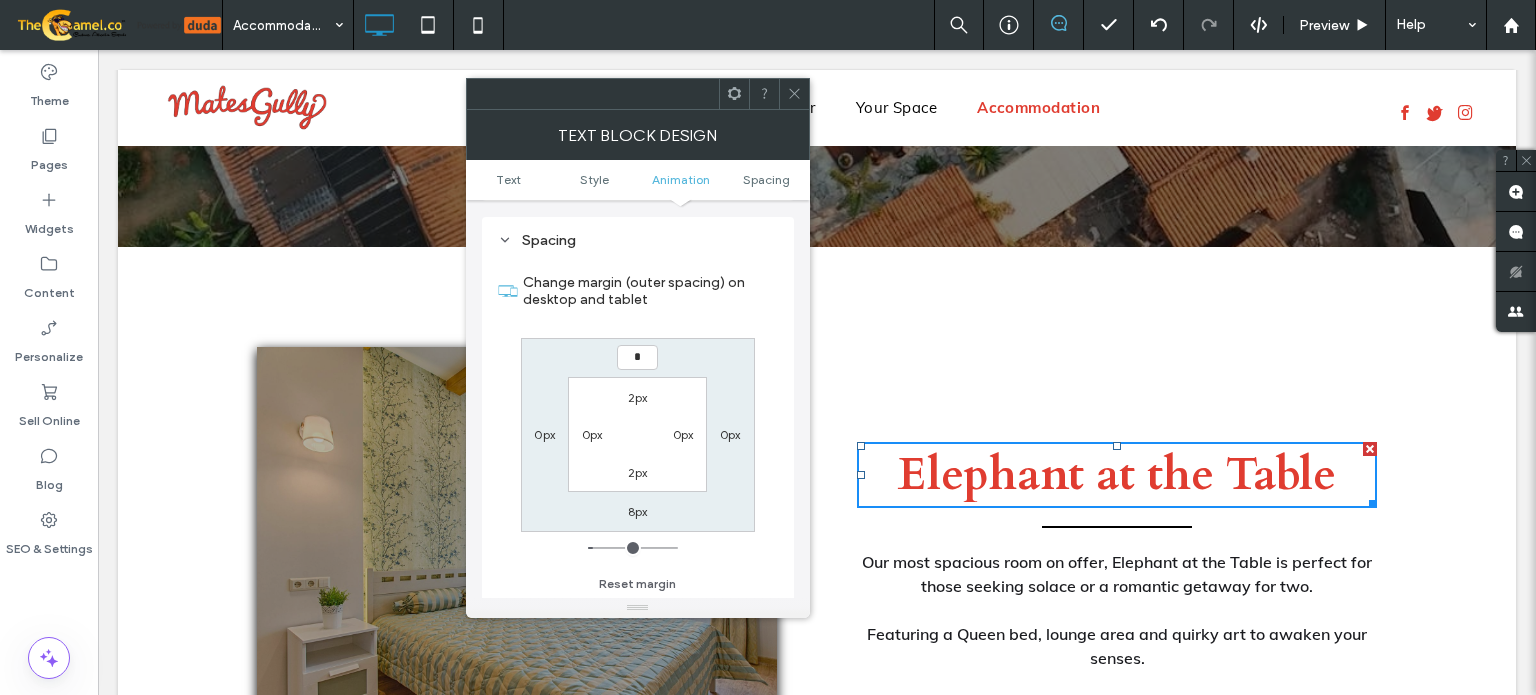 type on "*" 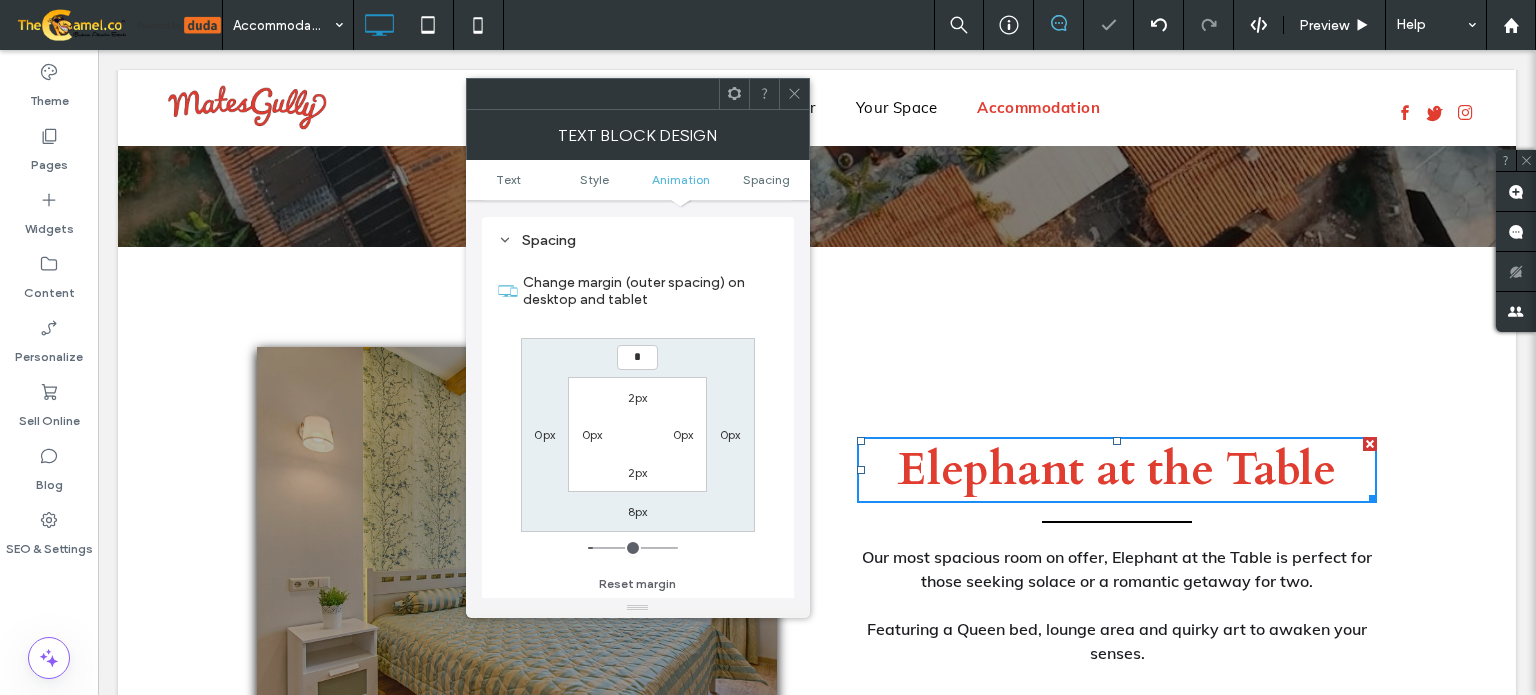type on "*" 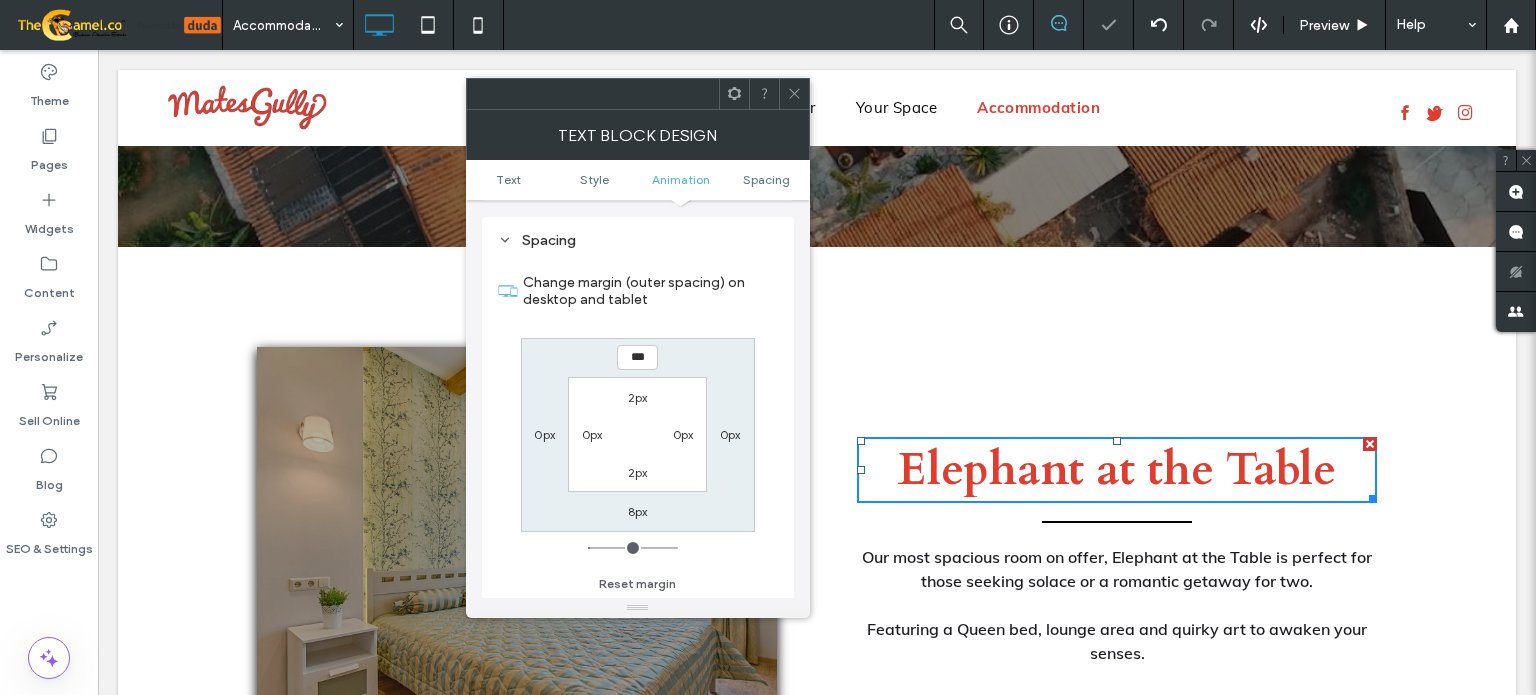 drag, startPoint x: 795, startPoint y: 92, endPoint x: 790, endPoint y: 83, distance: 10.29563 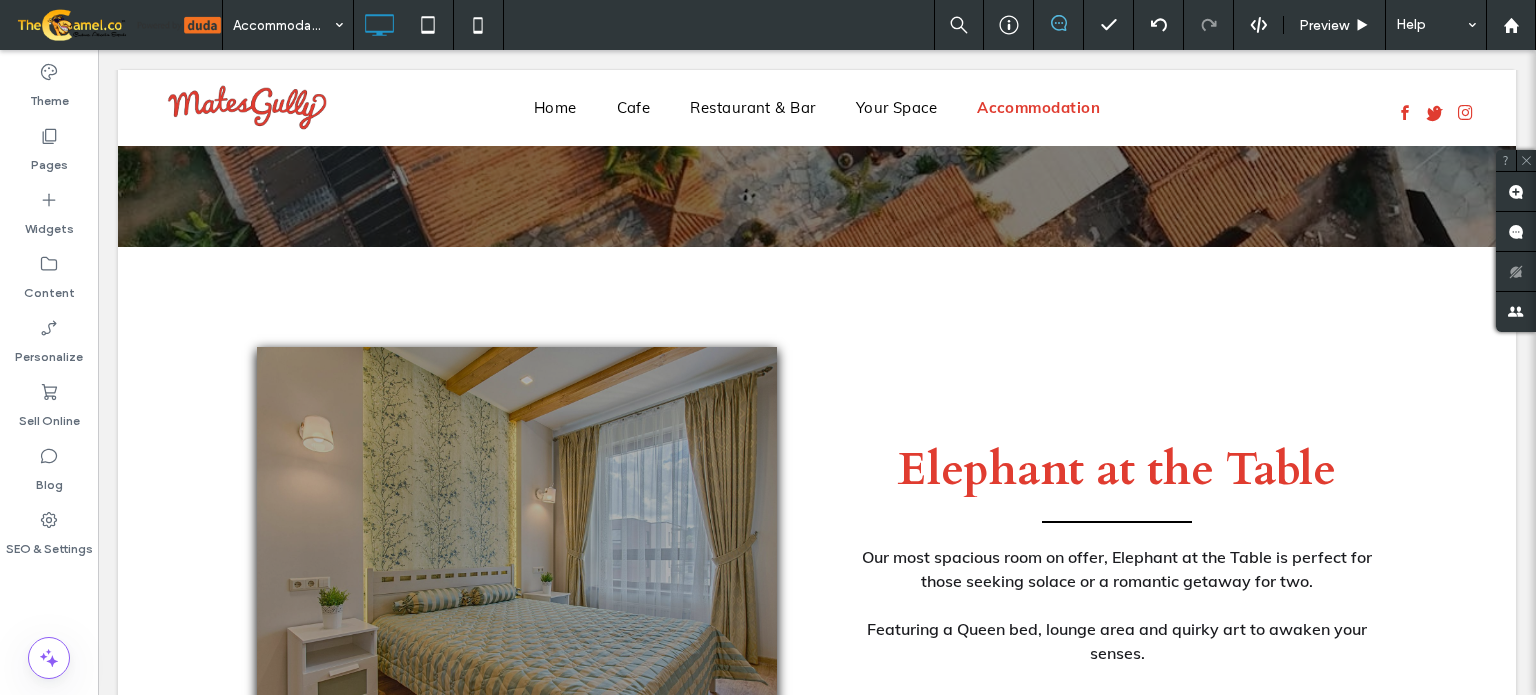 scroll, scrollTop: 399, scrollLeft: 0, axis: vertical 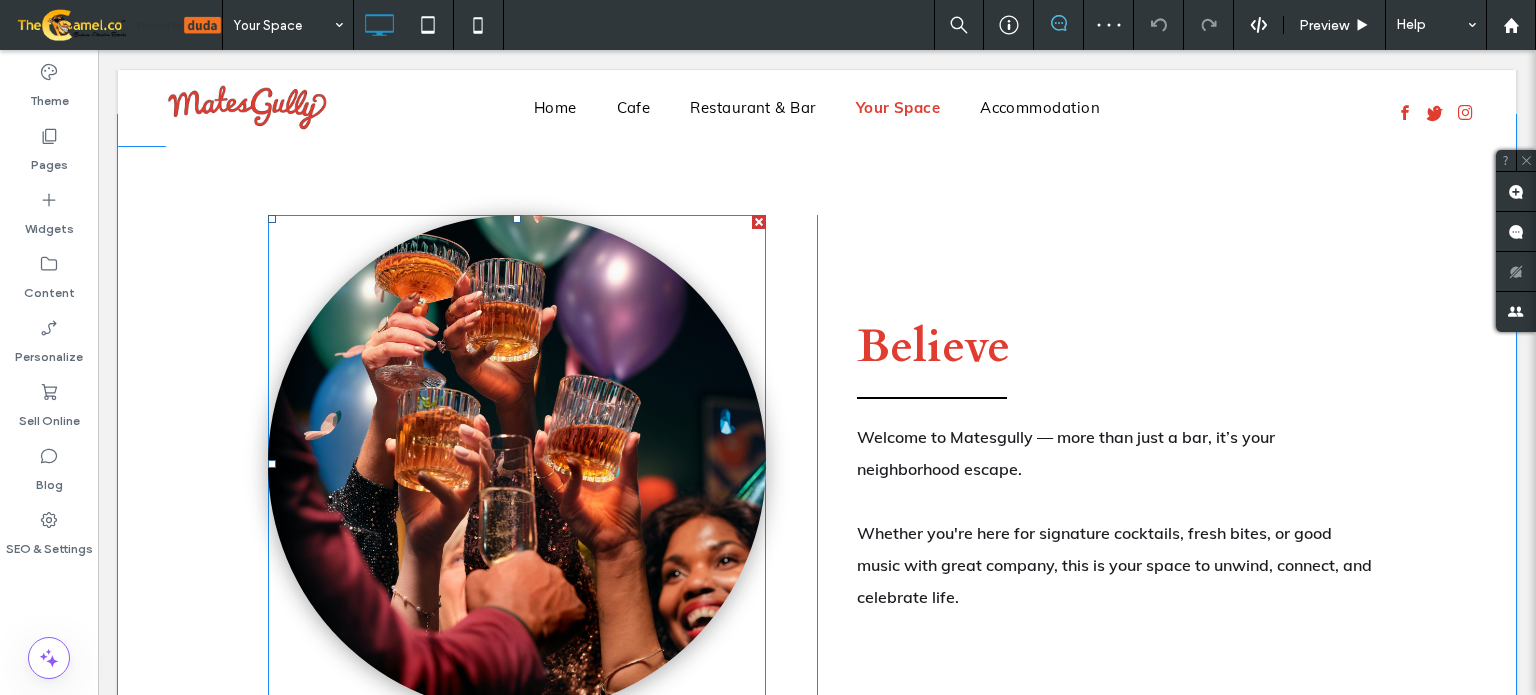 click at bounding box center [517, 464] 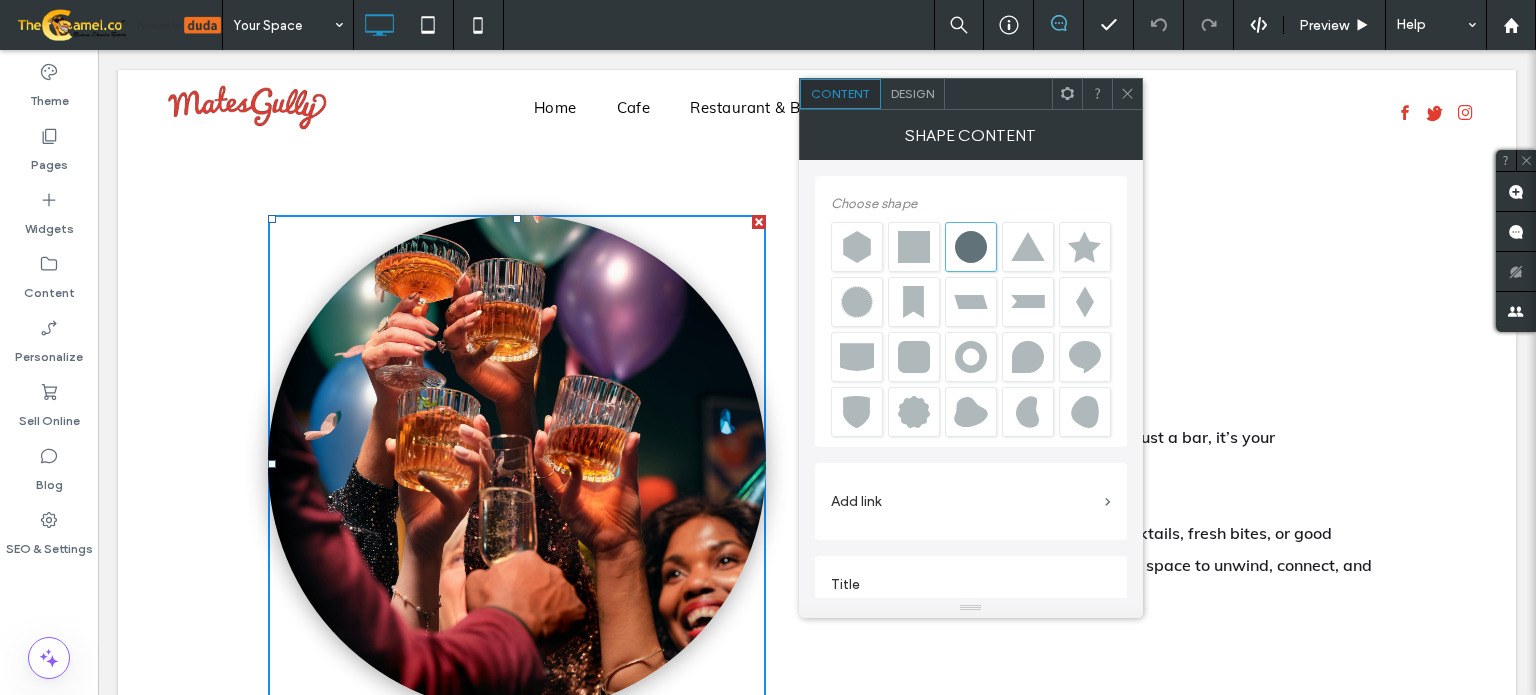 click on "Design" at bounding box center (912, 93) 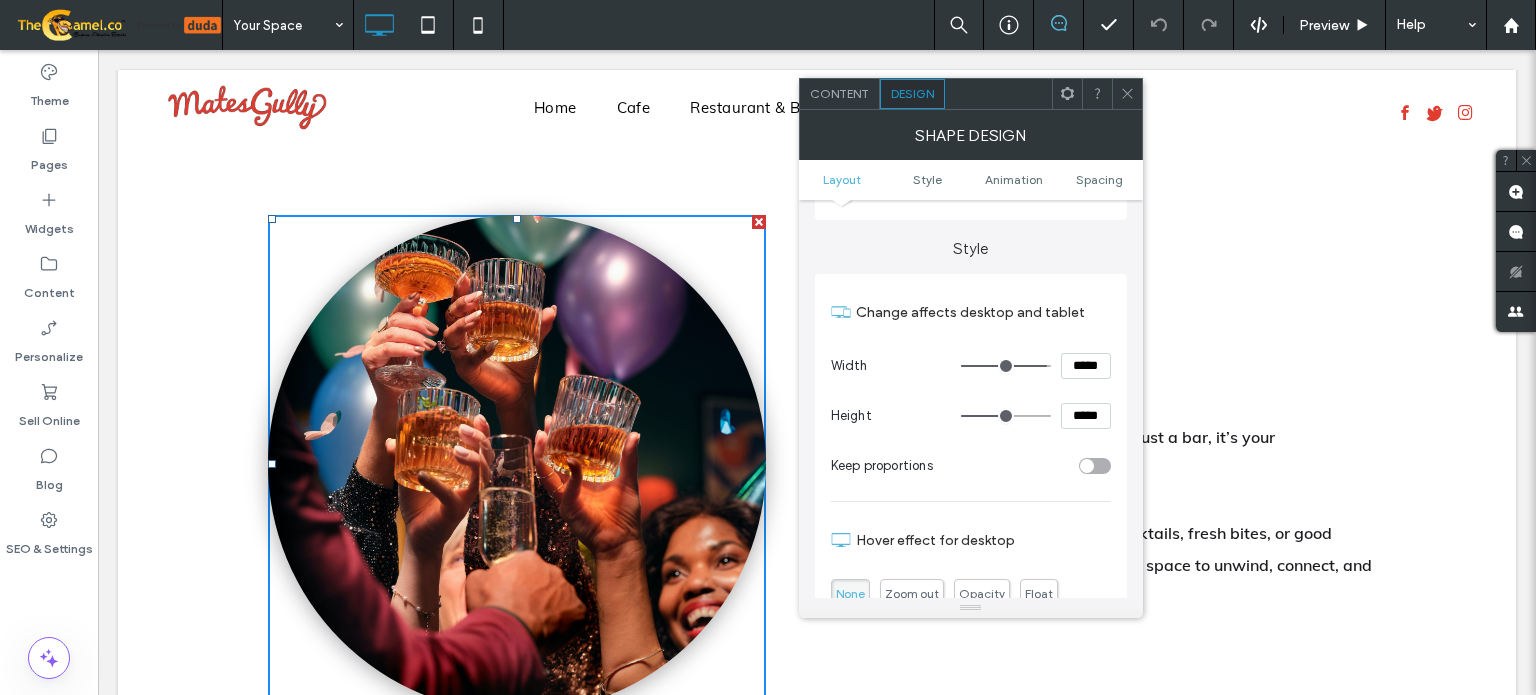 scroll, scrollTop: 200, scrollLeft: 0, axis: vertical 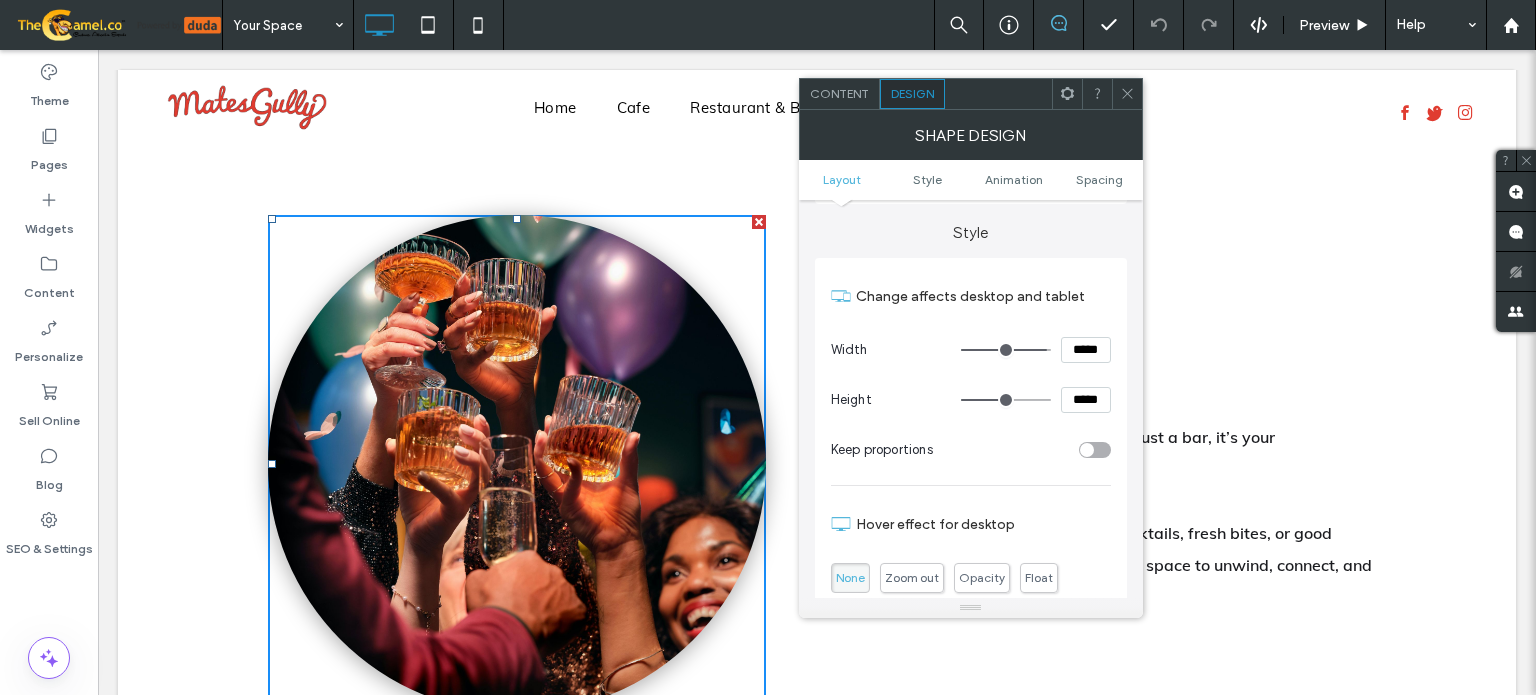 click at bounding box center (1095, 450) 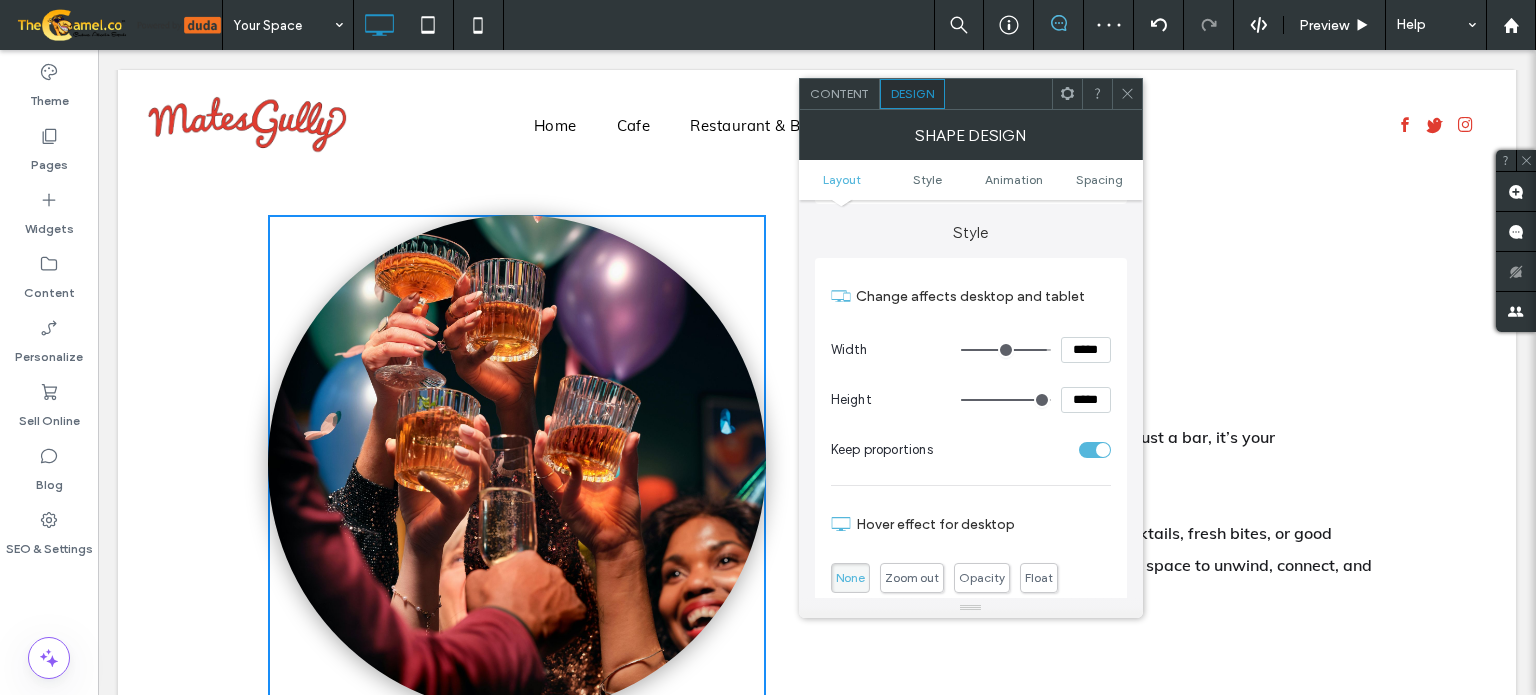 click at bounding box center [1127, 94] 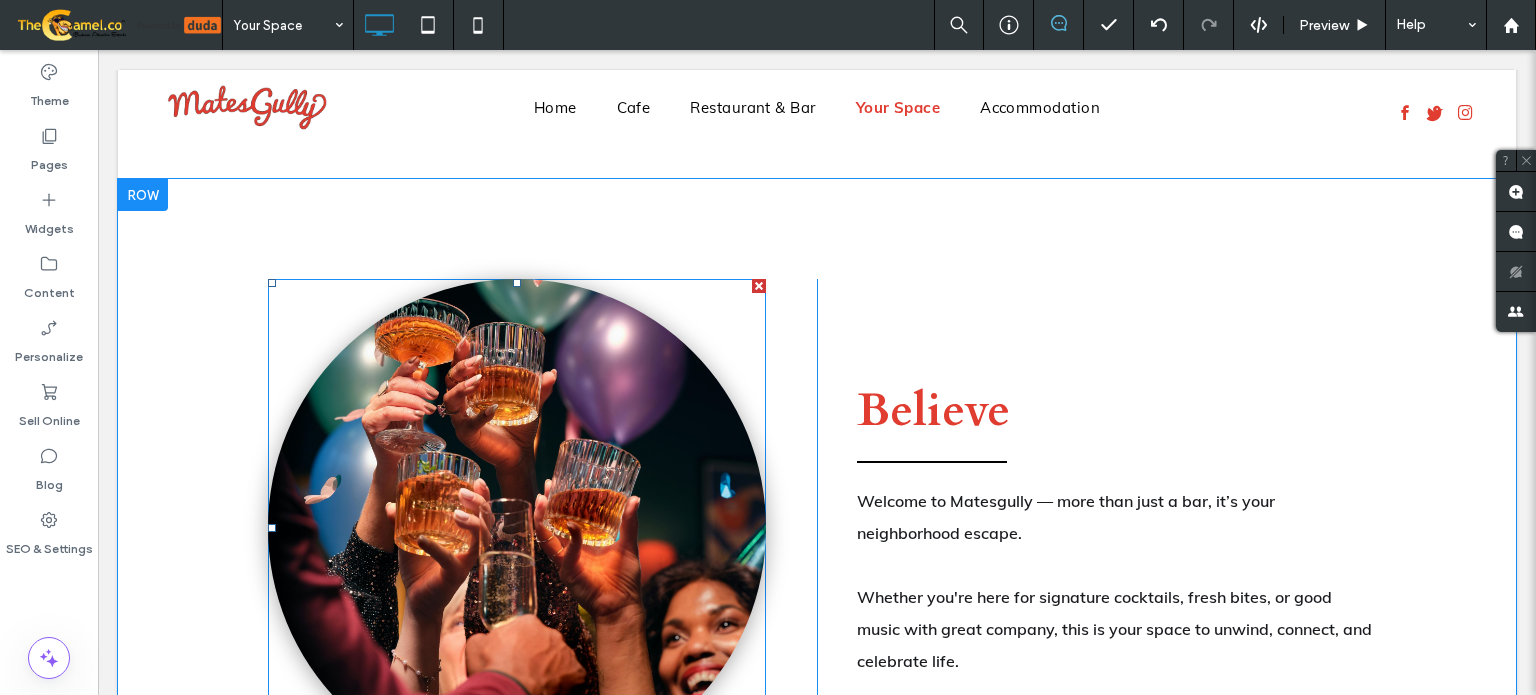 scroll, scrollTop: 1680, scrollLeft: 0, axis: vertical 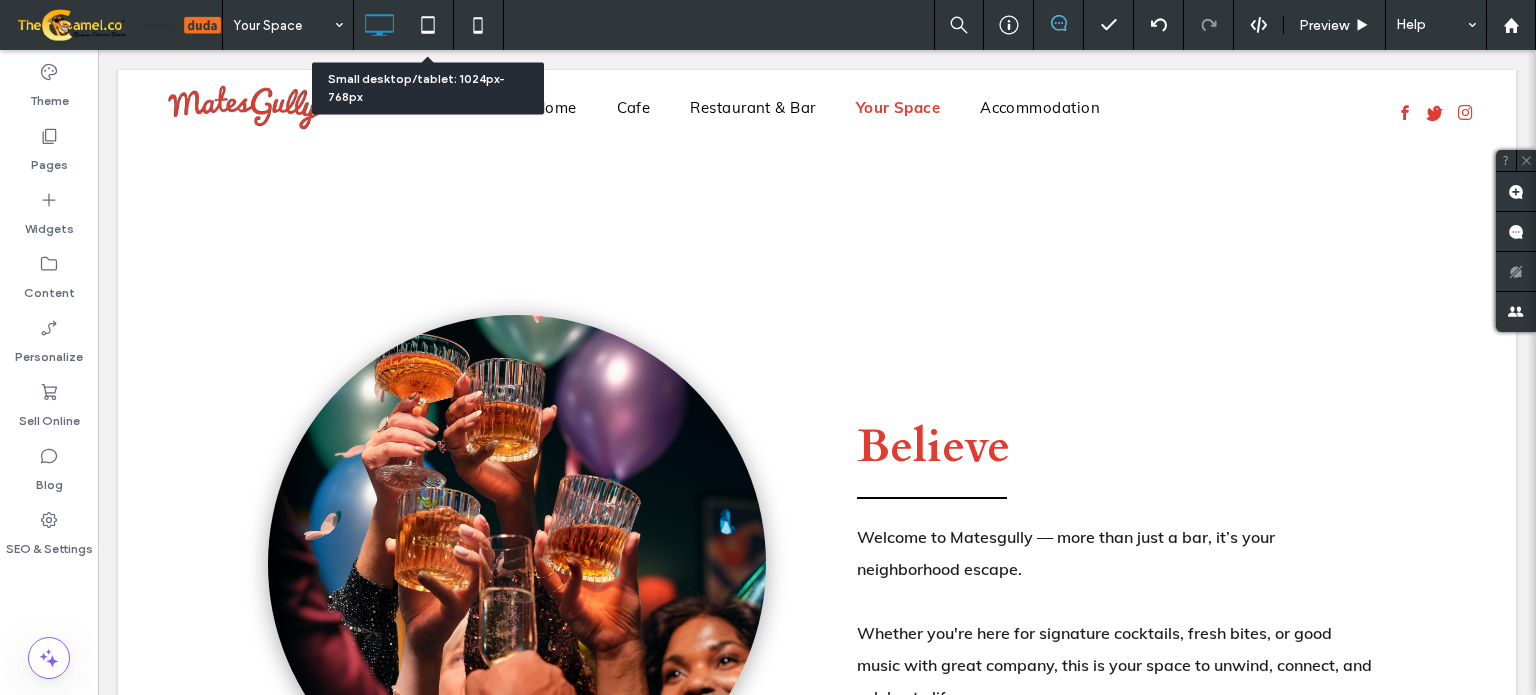 click 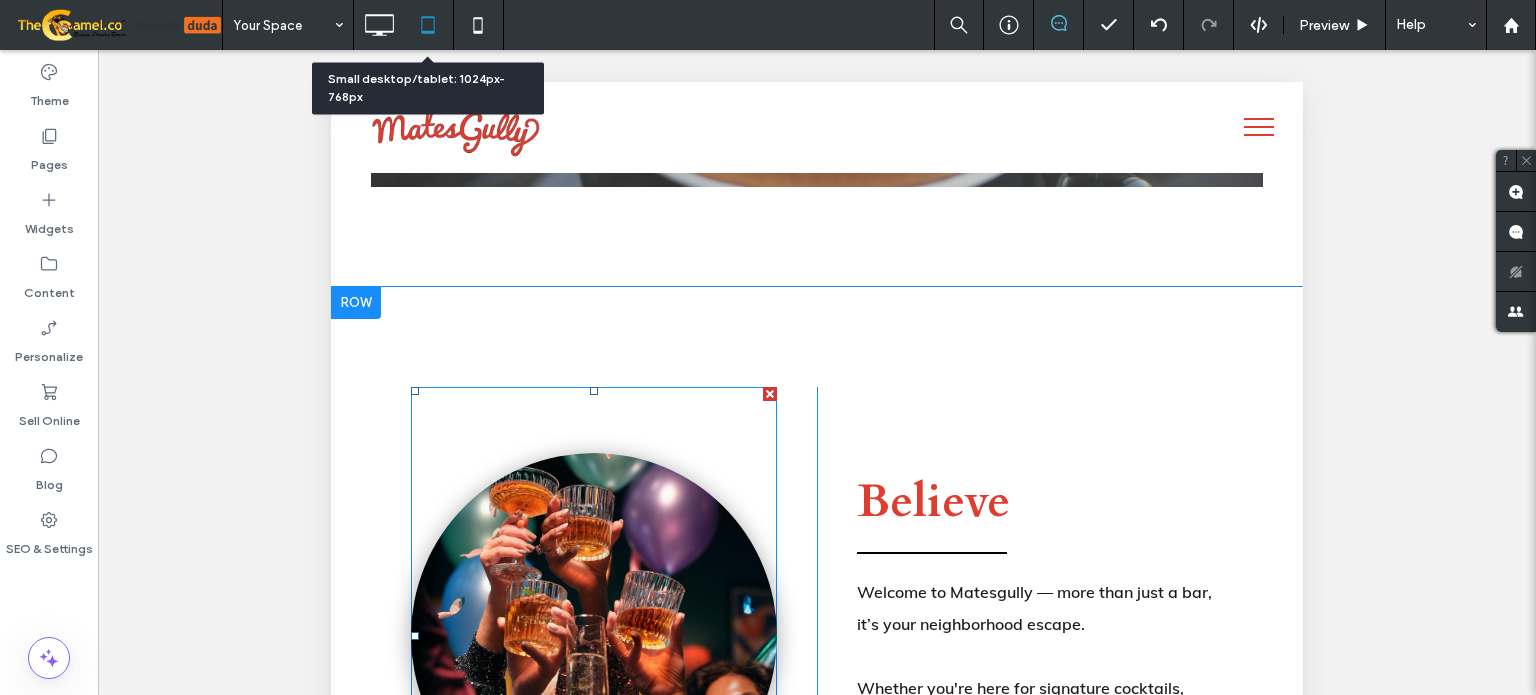scroll, scrollTop: 1480, scrollLeft: 0, axis: vertical 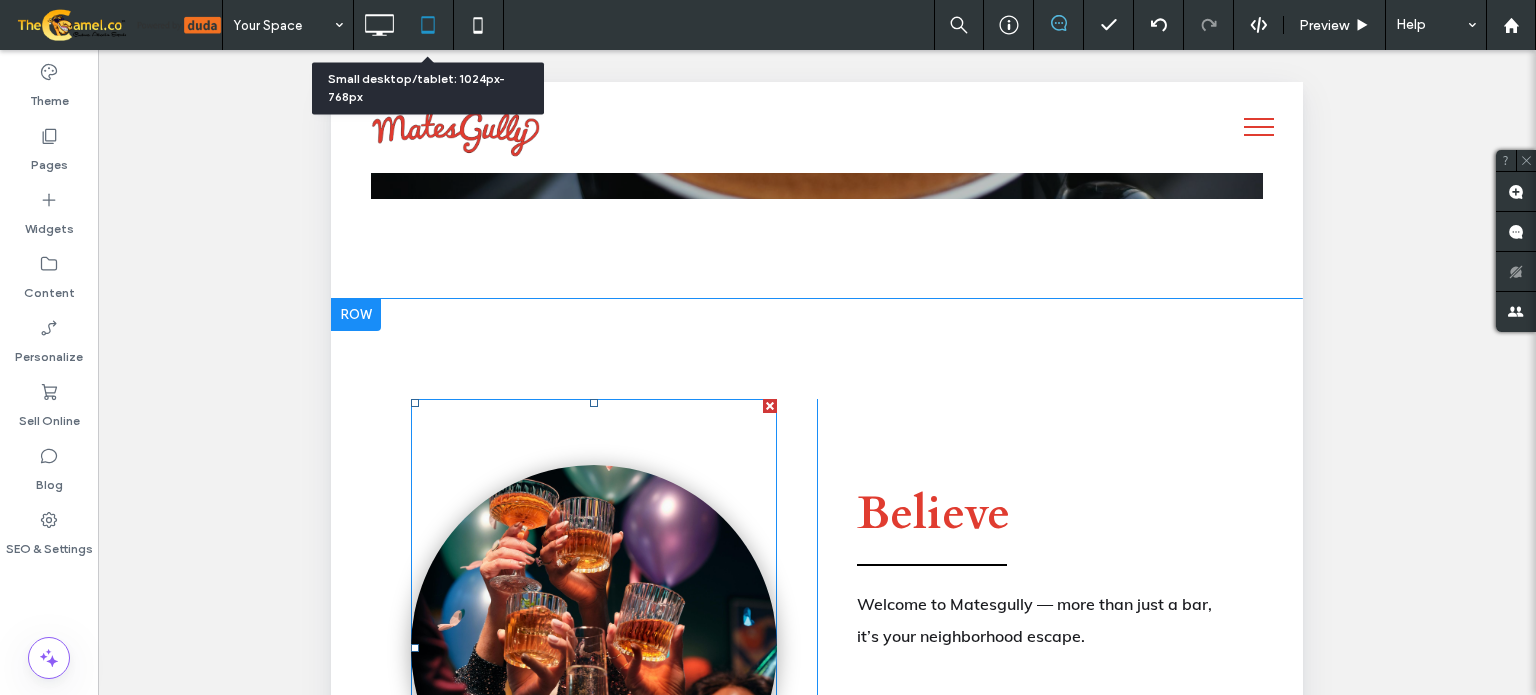 click at bounding box center (594, 648) 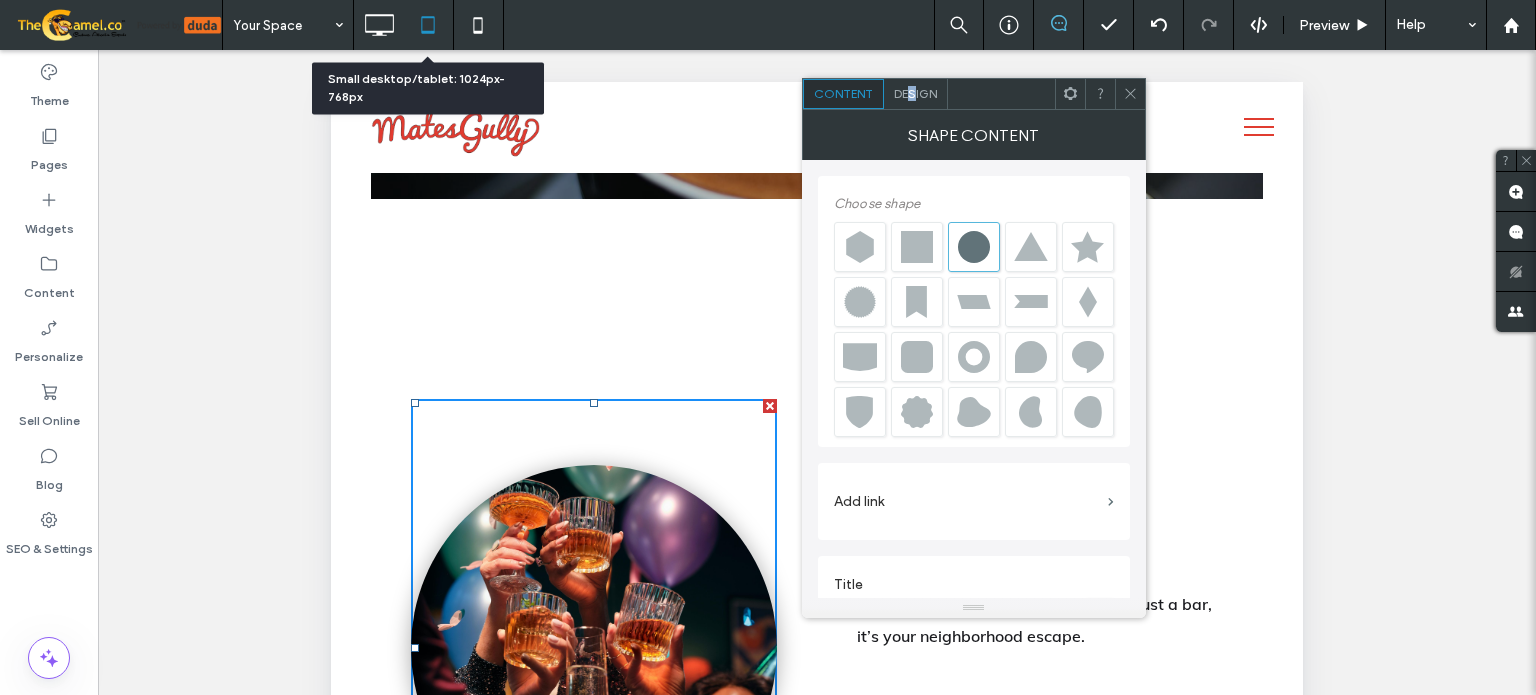 click on "Design" at bounding box center [915, 93] 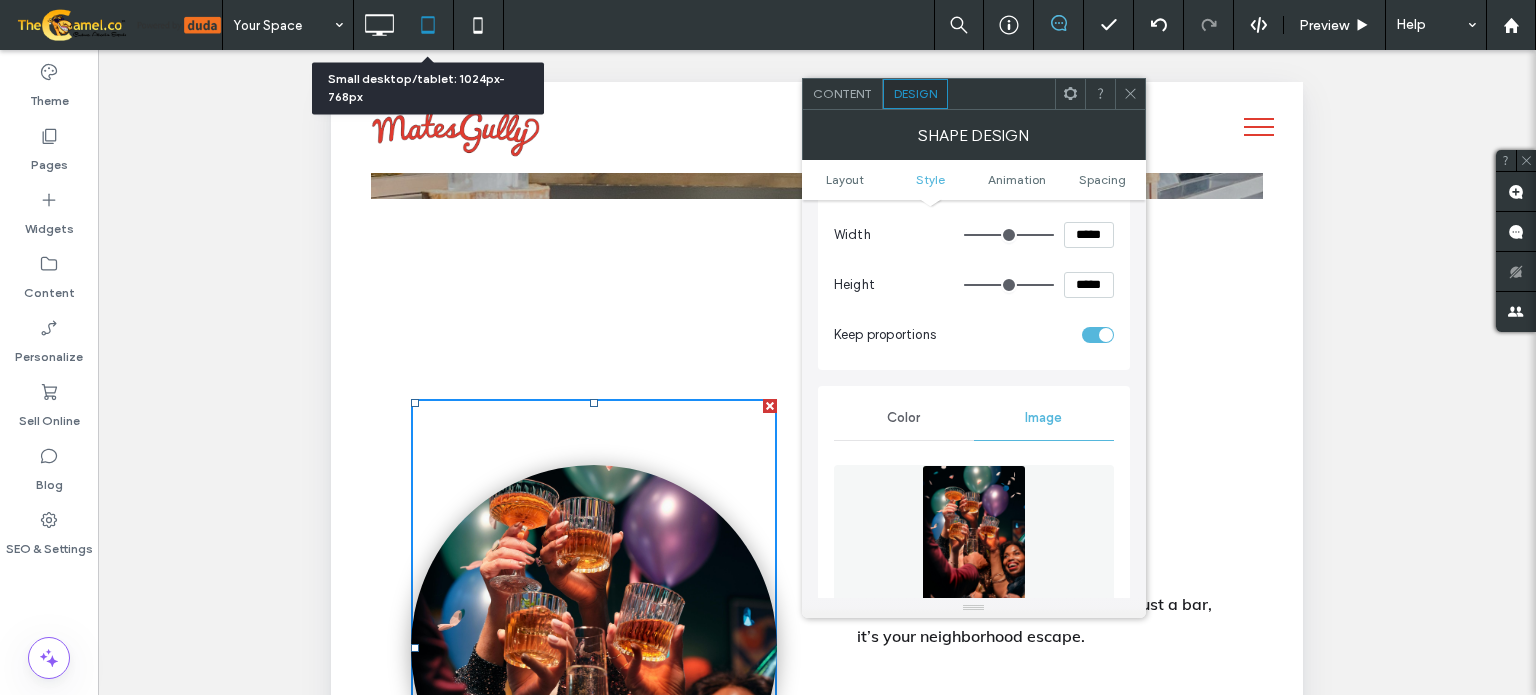 scroll, scrollTop: 300, scrollLeft: 0, axis: vertical 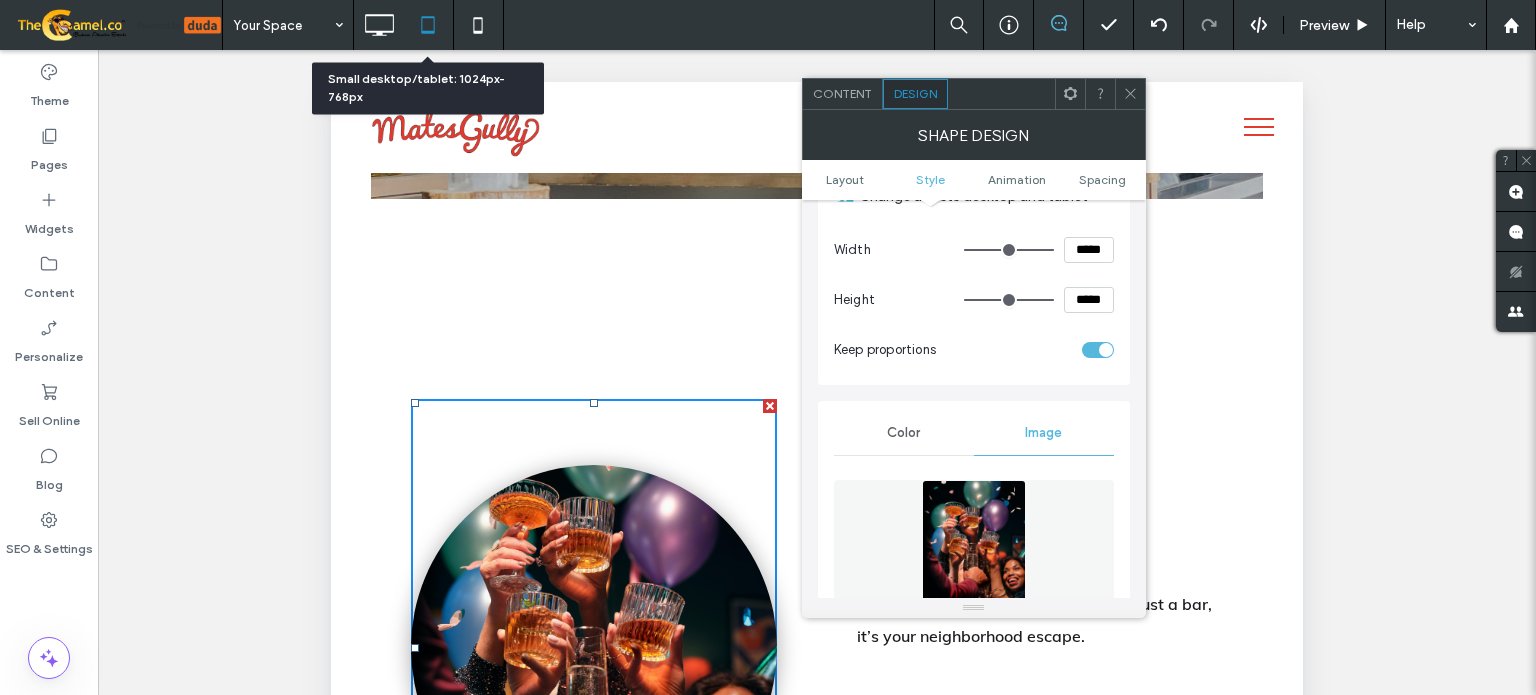 drag, startPoint x: 1137, startPoint y: 84, endPoint x: 1062, endPoint y: 81, distance: 75.059975 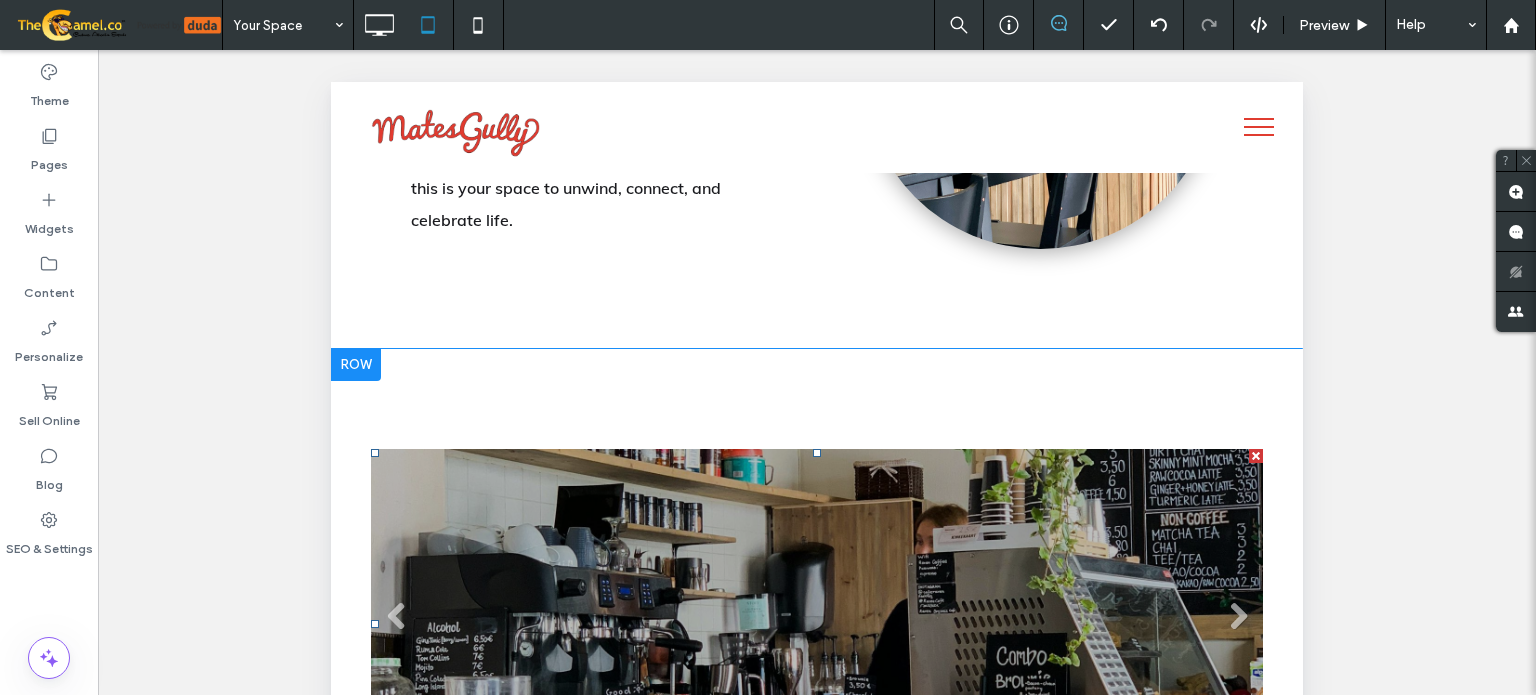scroll, scrollTop: 280, scrollLeft: 0, axis: vertical 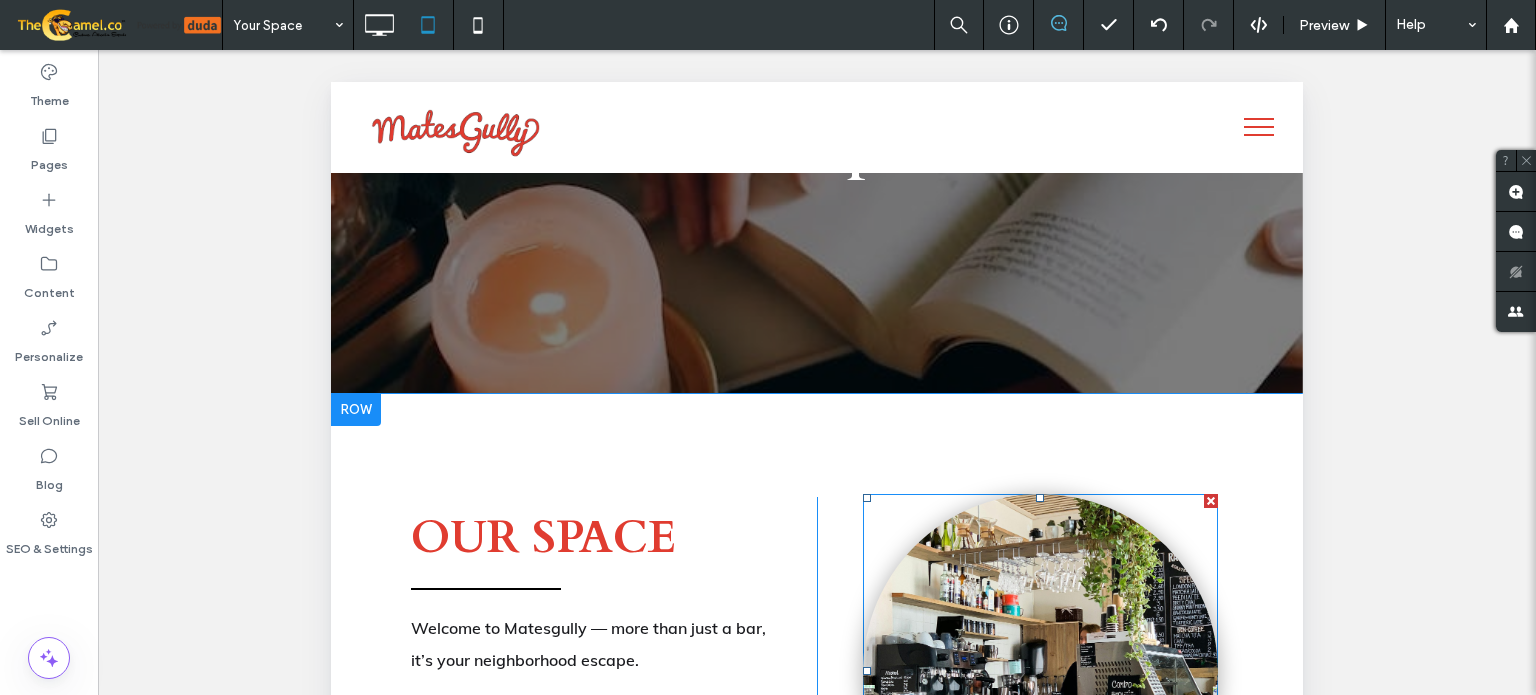 drag, startPoint x: 1050, startPoint y: 681, endPoint x: 1031, endPoint y: 669, distance: 22.472204 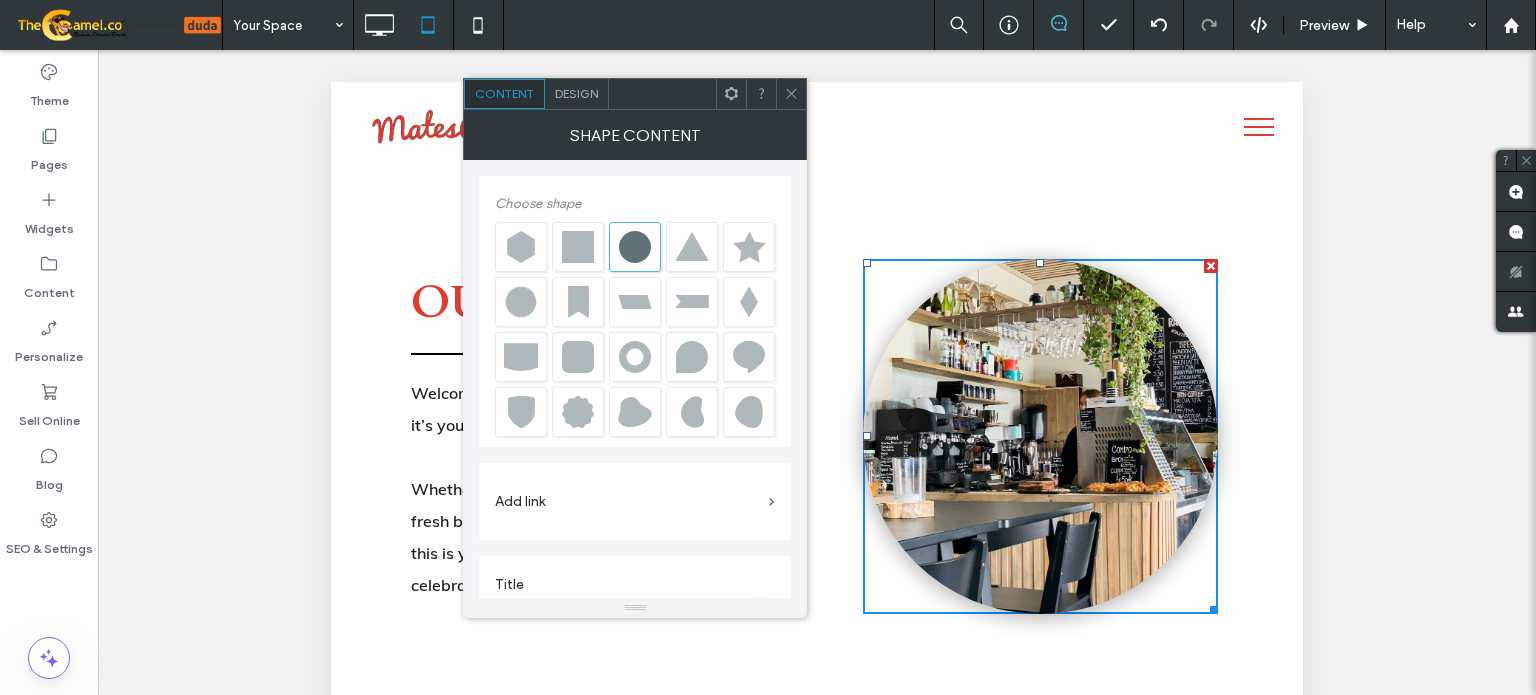 scroll, scrollTop: 680, scrollLeft: 0, axis: vertical 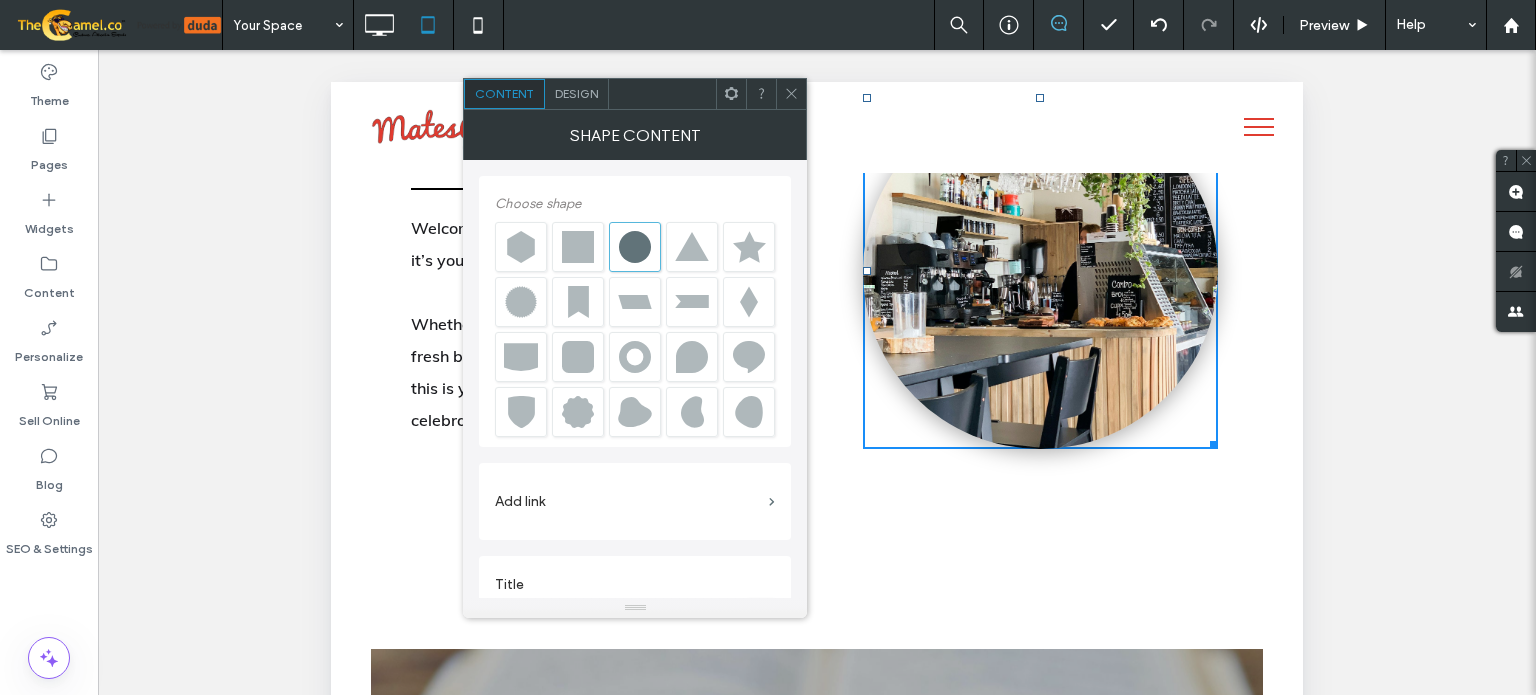 click 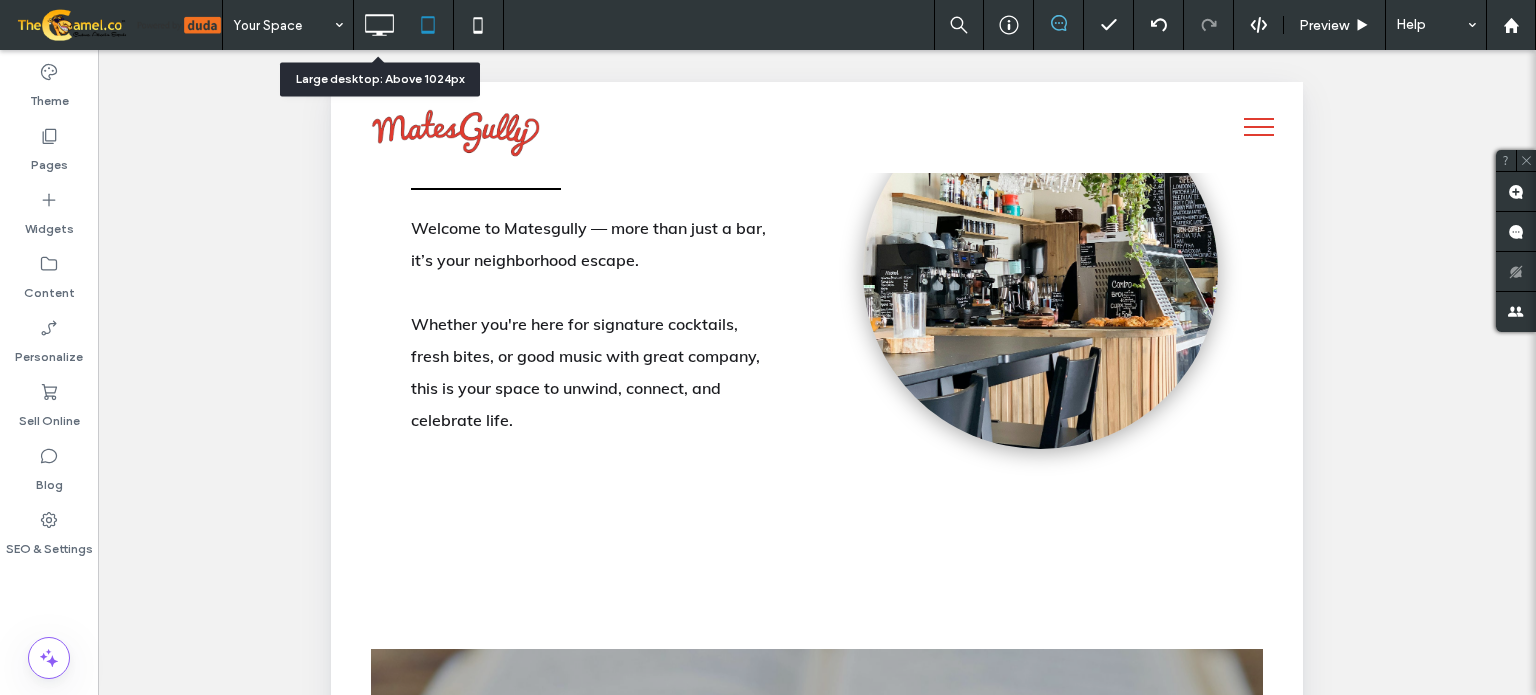 click 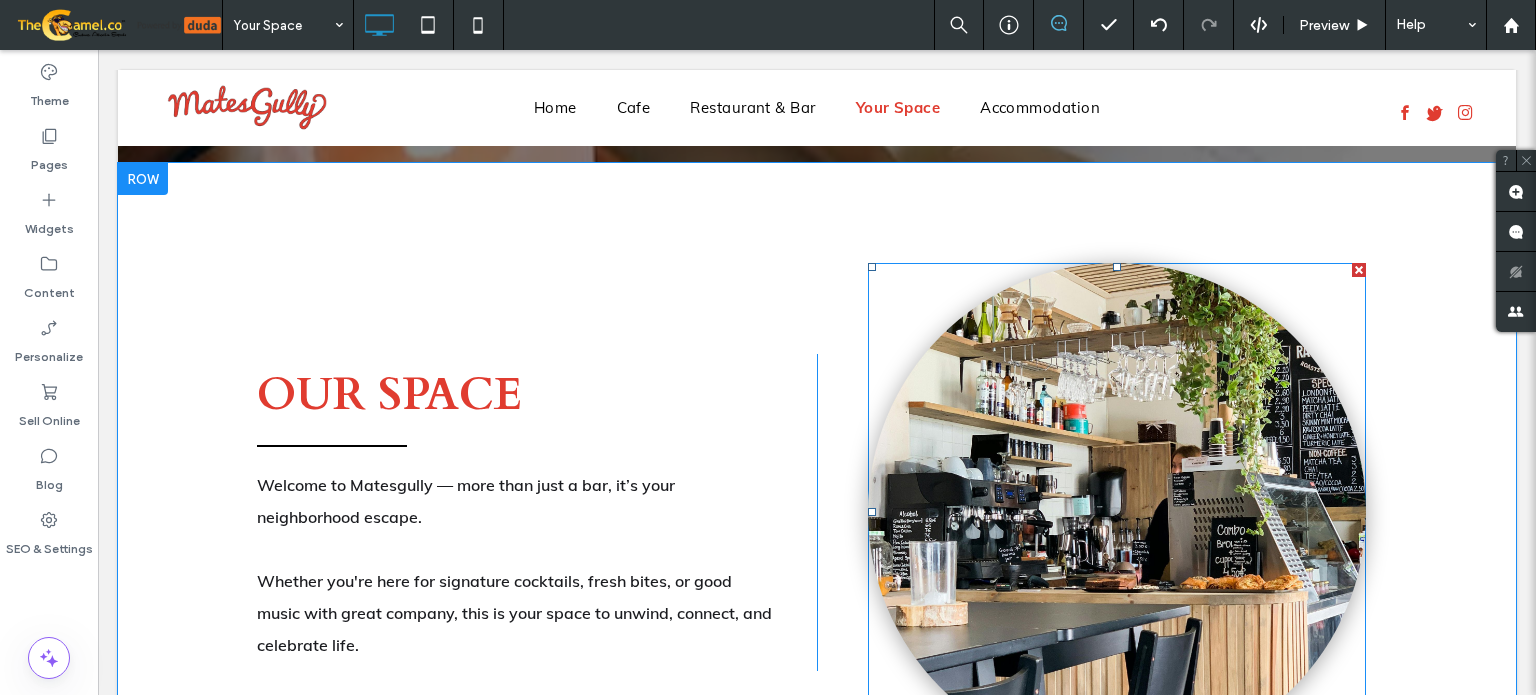 scroll, scrollTop: 480, scrollLeft: 0, axis: vertical 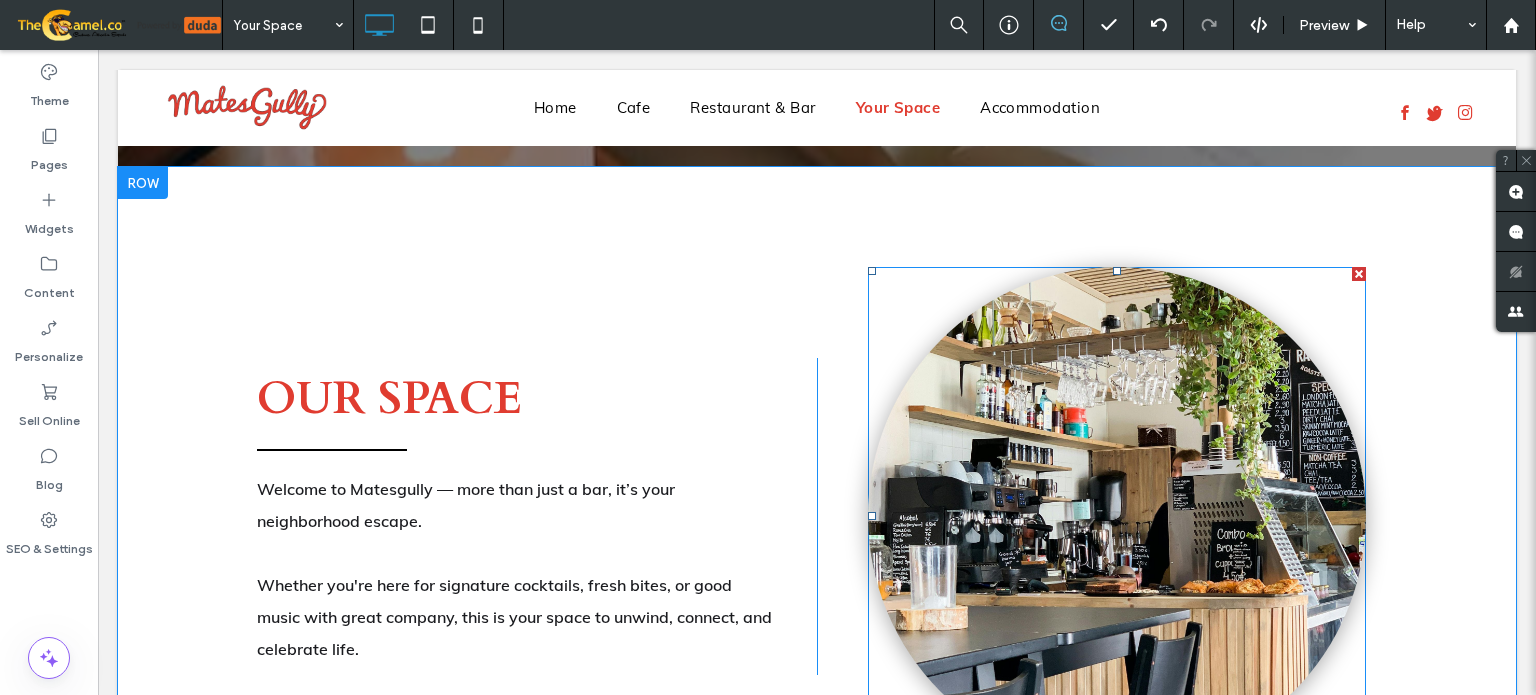 click at bounding box center [1117, 516] 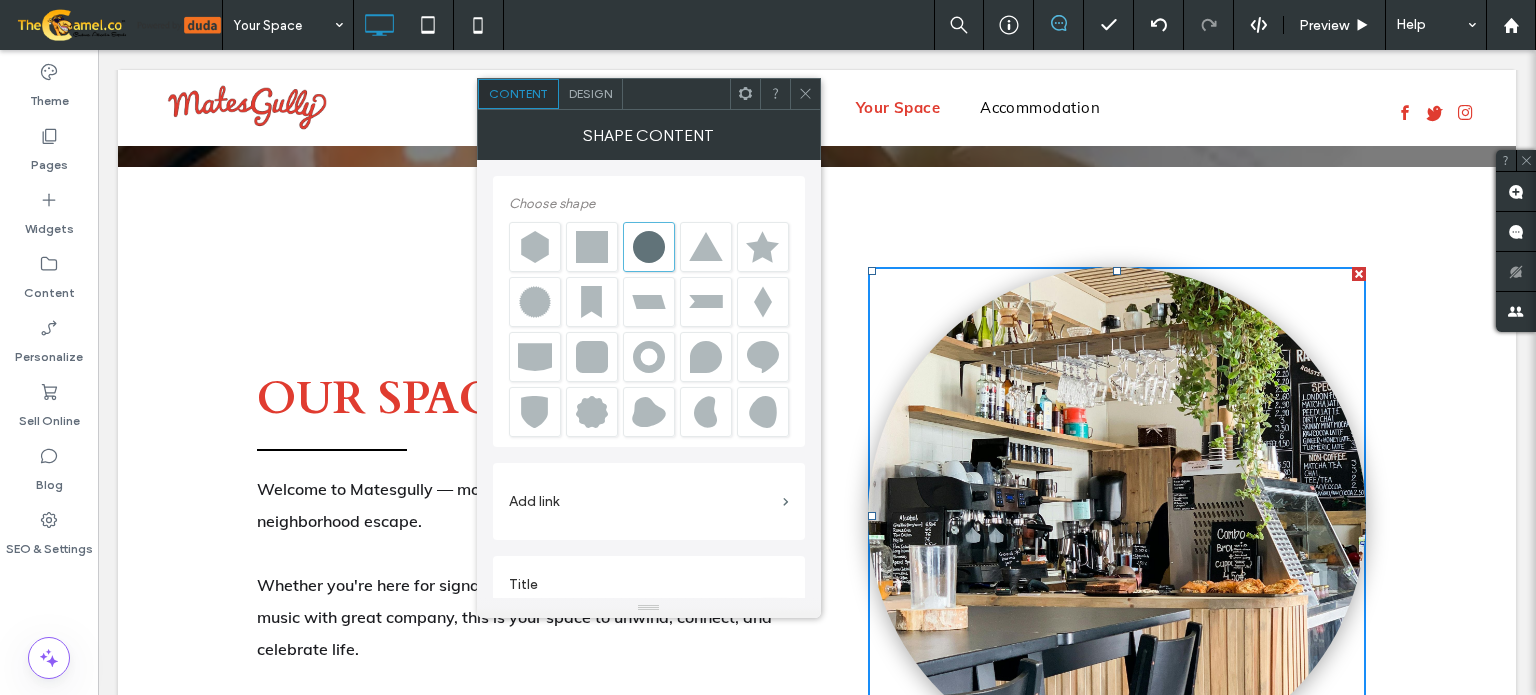 click on "Design" at bounding box center (590, 93) 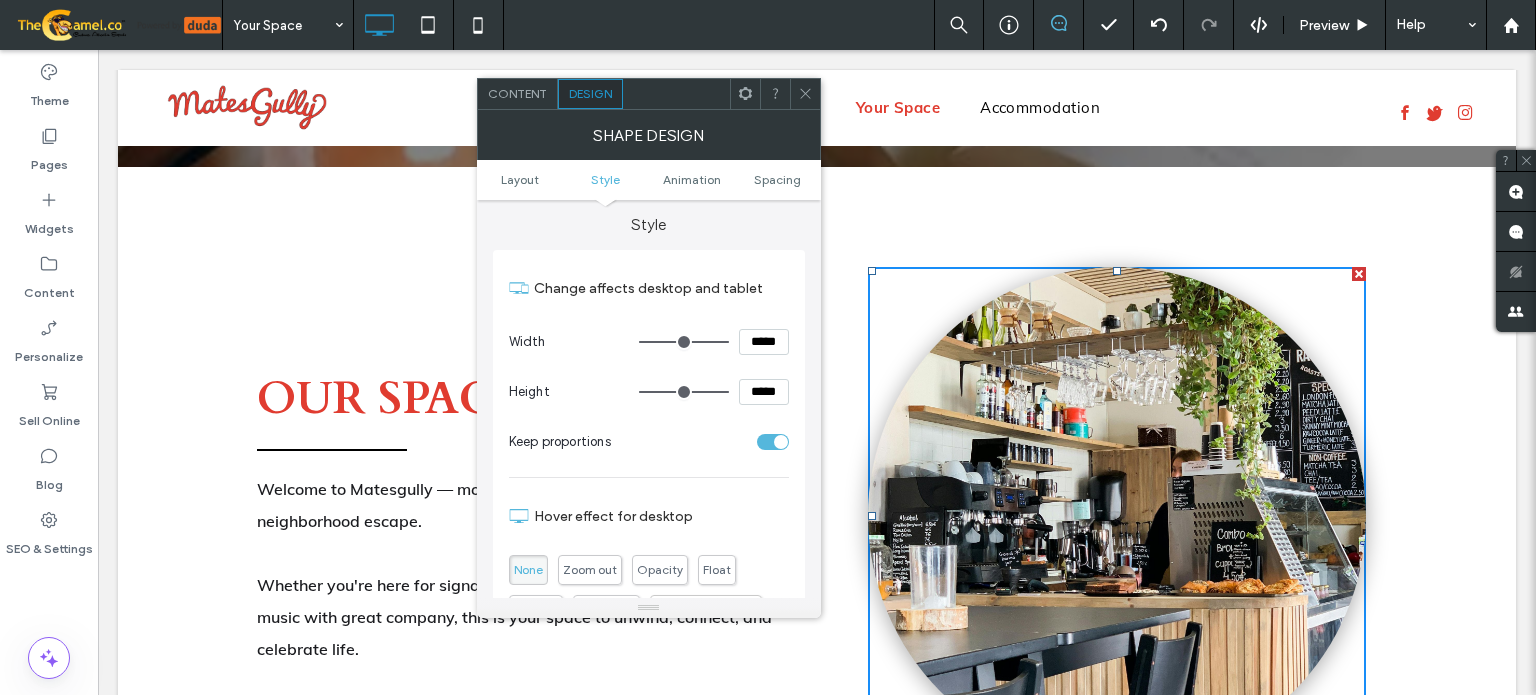 scroll, scrollTop: 200, scrollLeft: 0, axis: vertical 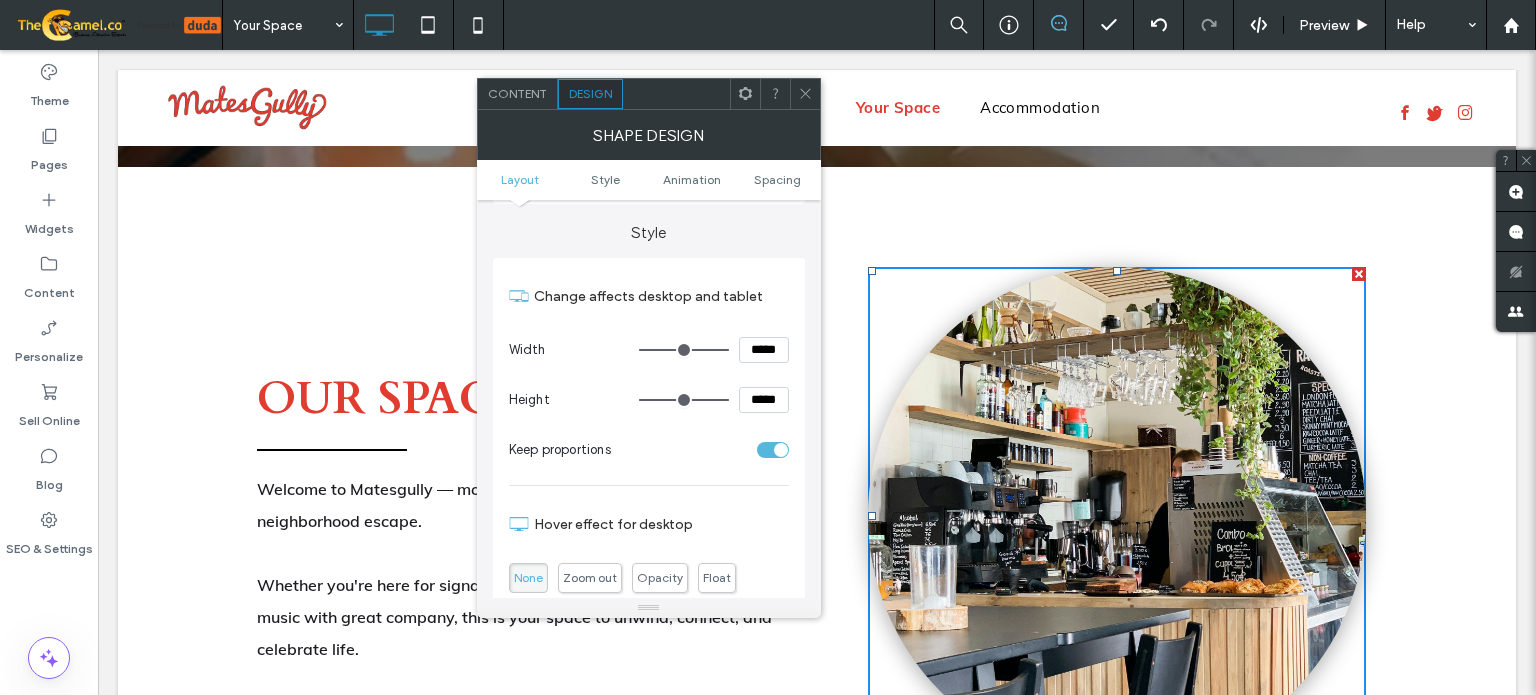 click 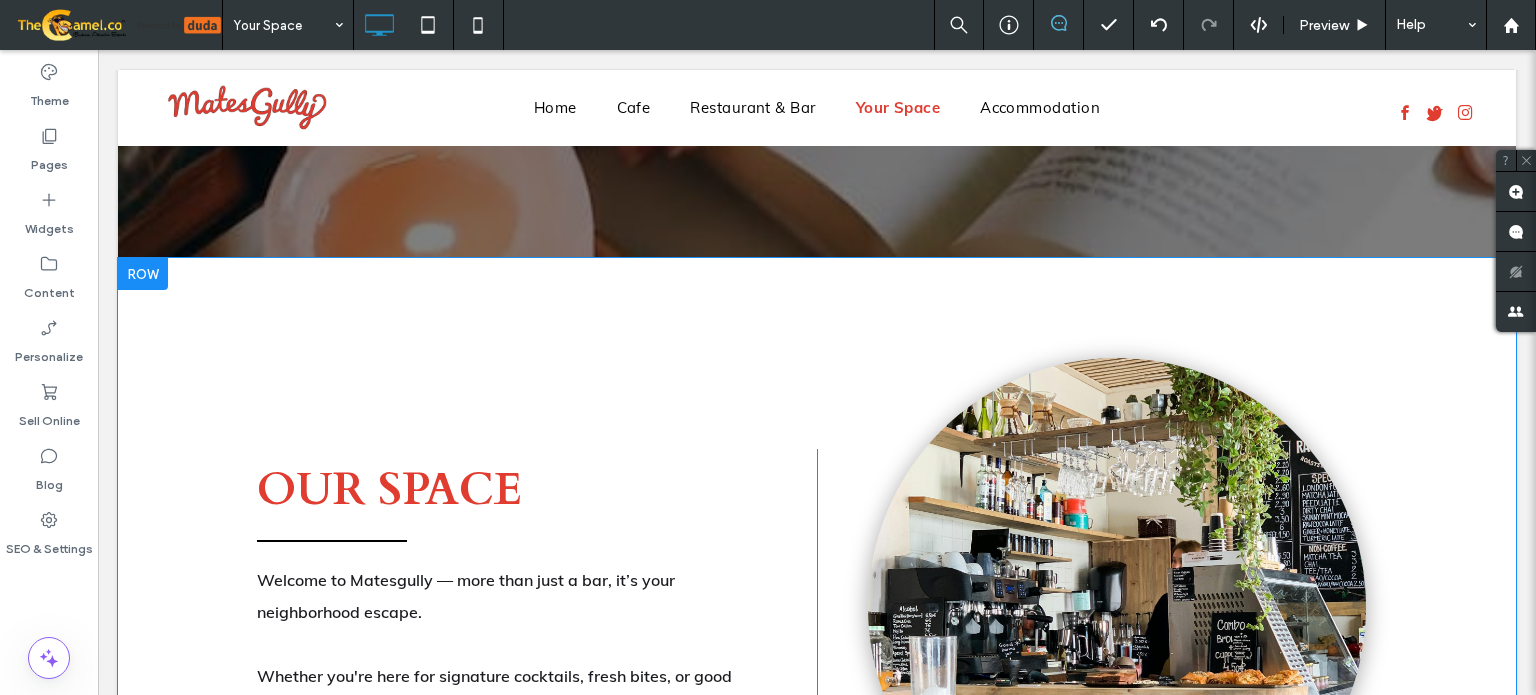 scroll, scrollTop: 380, scrollLeft: 0, axis: vertical 